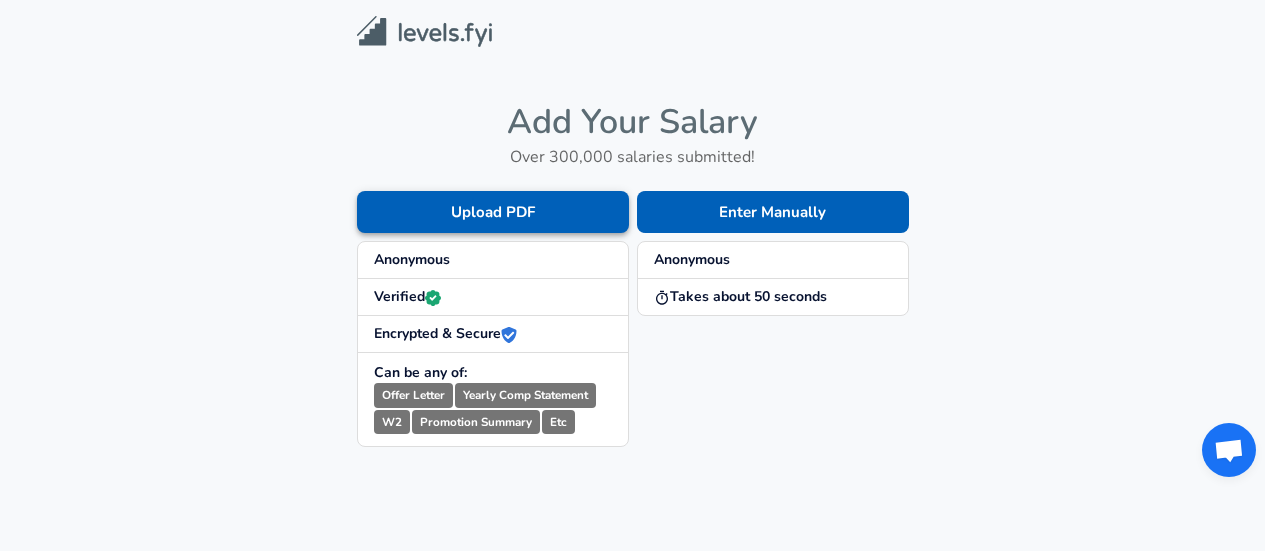 scroll, scrollTop: 0, scrollLeft: 0, axis: both 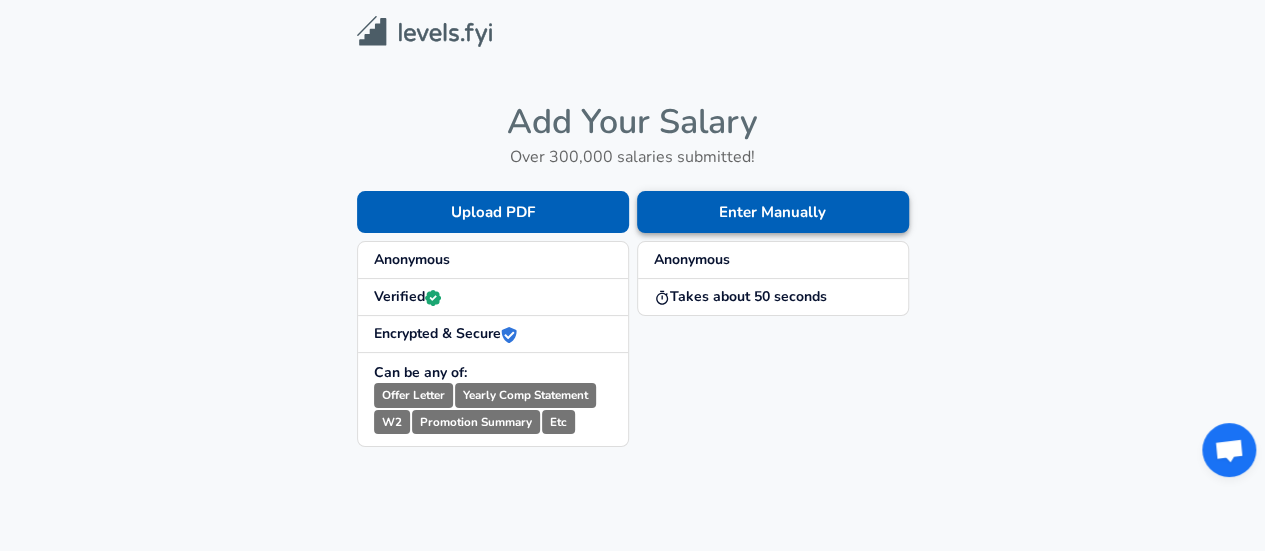 click on "Enter Manually" at bounding box center (773, 212) 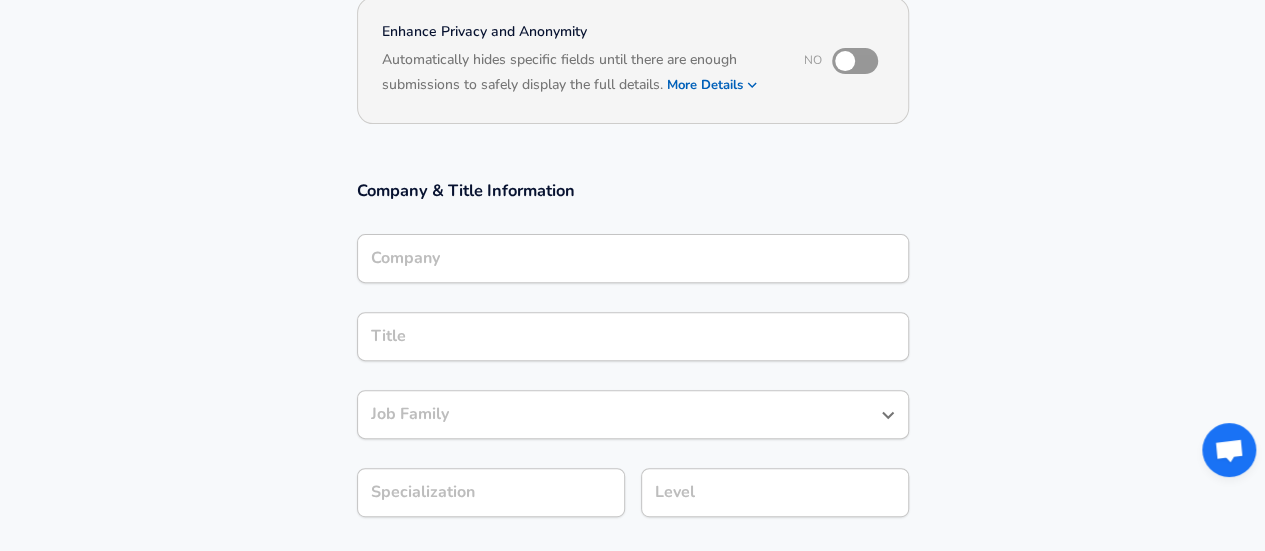 scroll, scrollTop: 100, scrollLeft: 0, axis: vertical 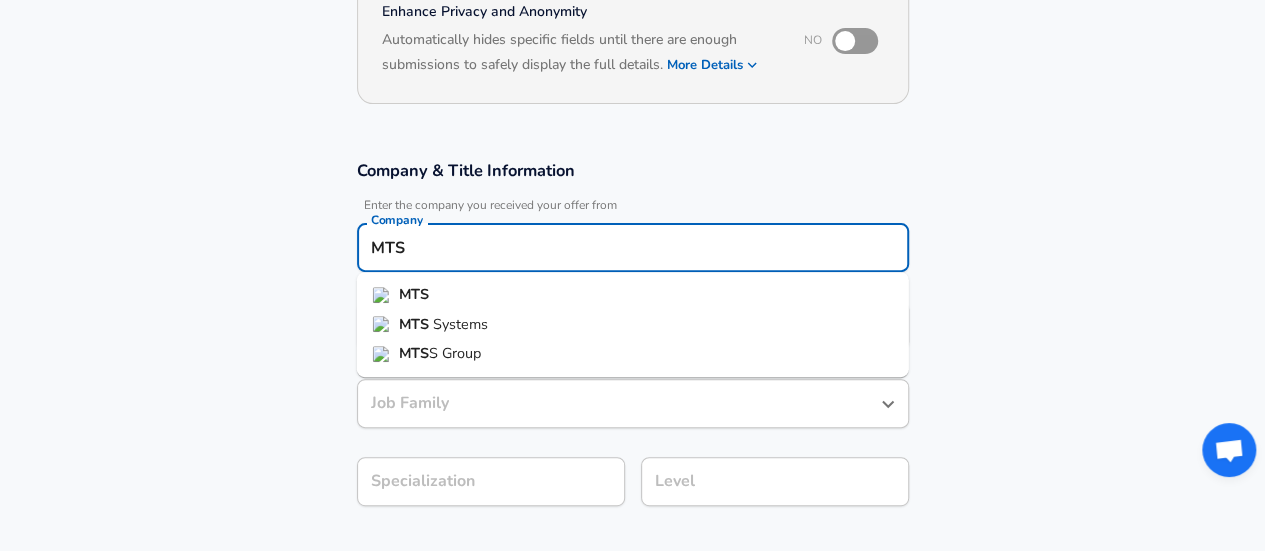 click on "Systems" at bounding box center [460, 324] 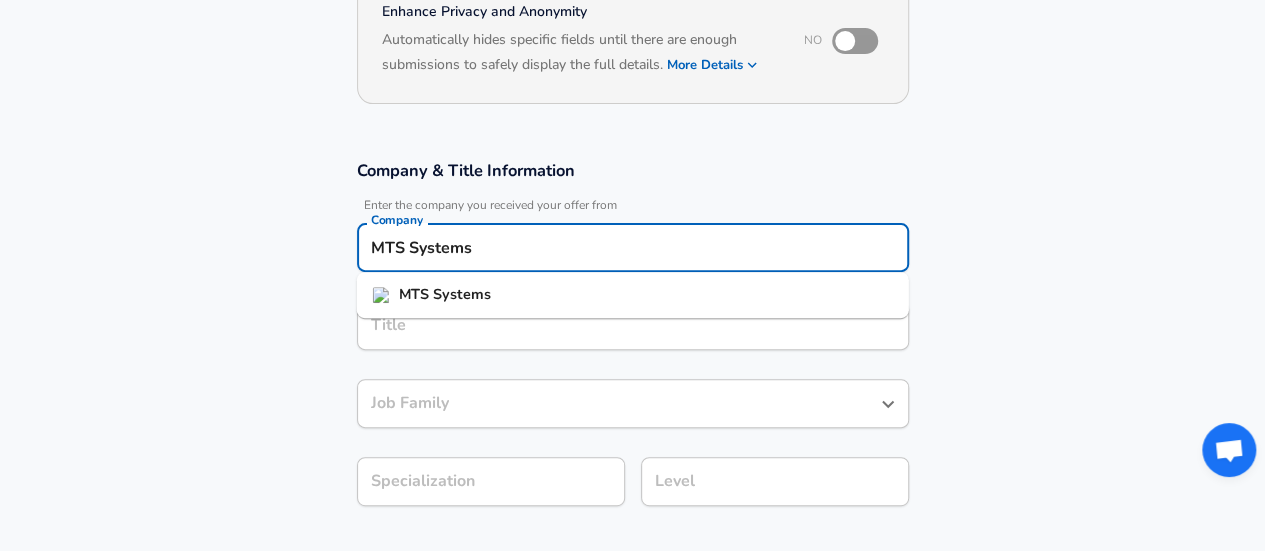 drag, startPoint x: 498, startPoint y: 247, endPoint x: 348, endPoint y: 246, distance: 150.00333 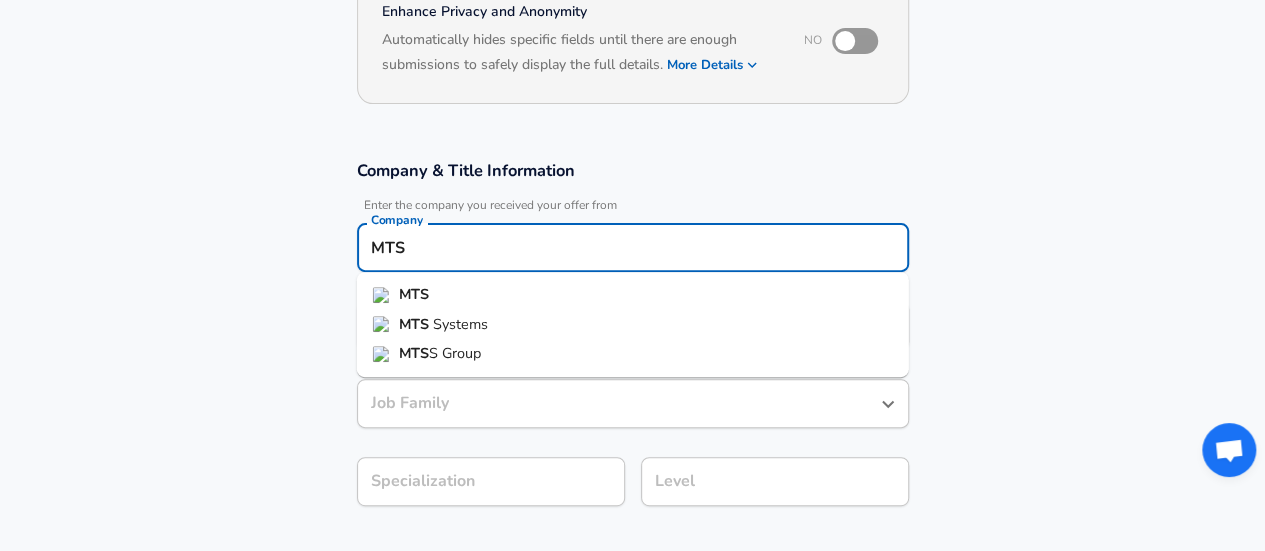 click on "MTS" at bounding box center (414, 353) 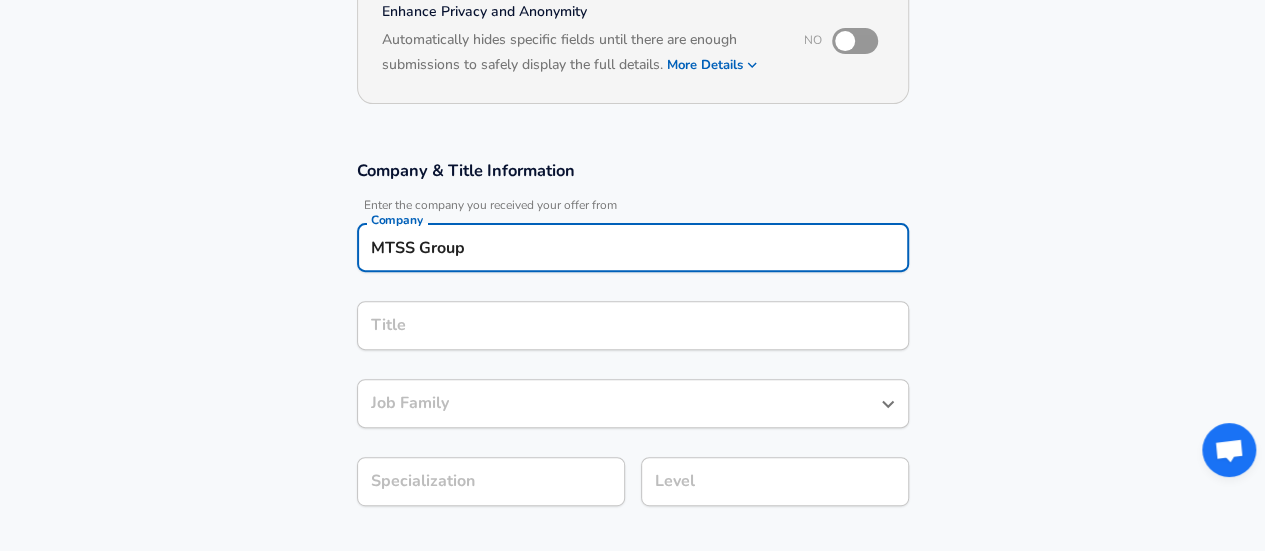 type on "MTSS Group" 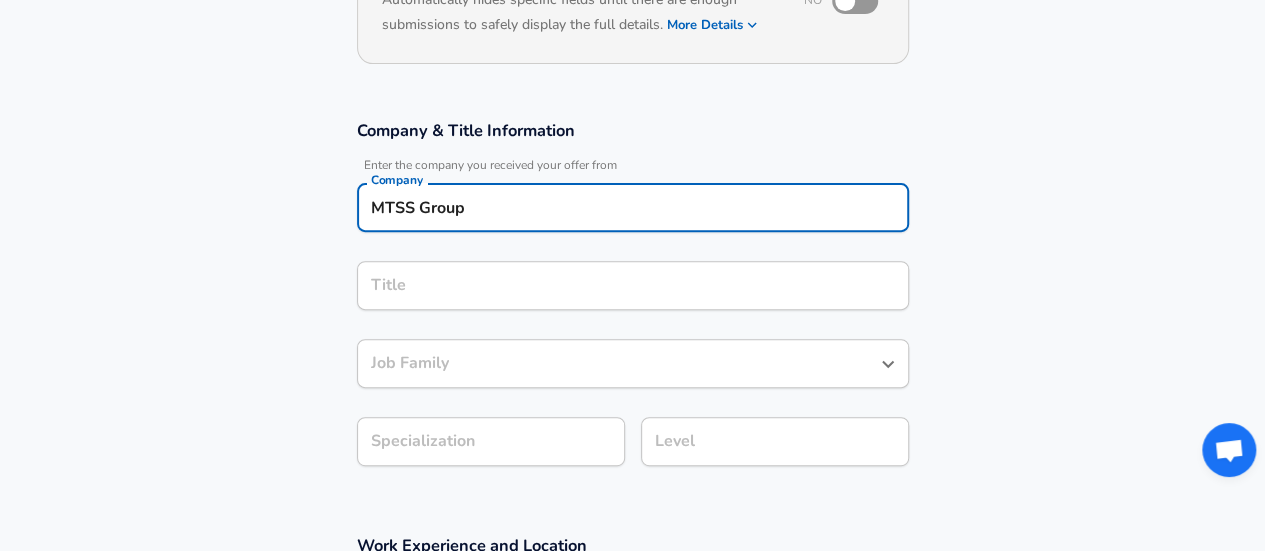 click on "Title" at bounding box center (633, 285) 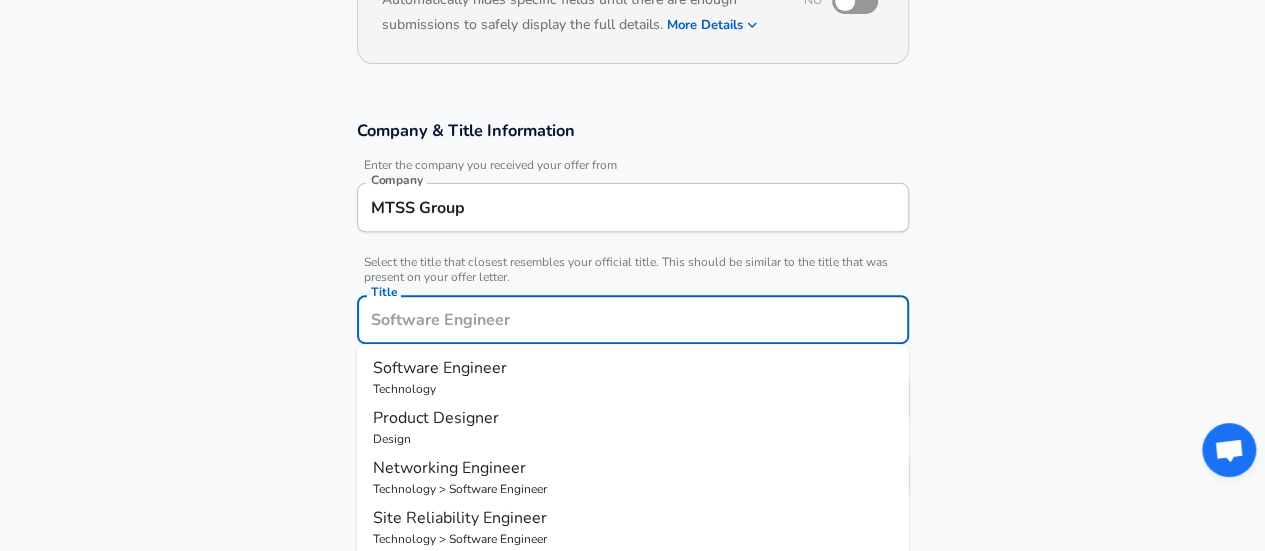 click on "Title" at bounding box center (633, 319) 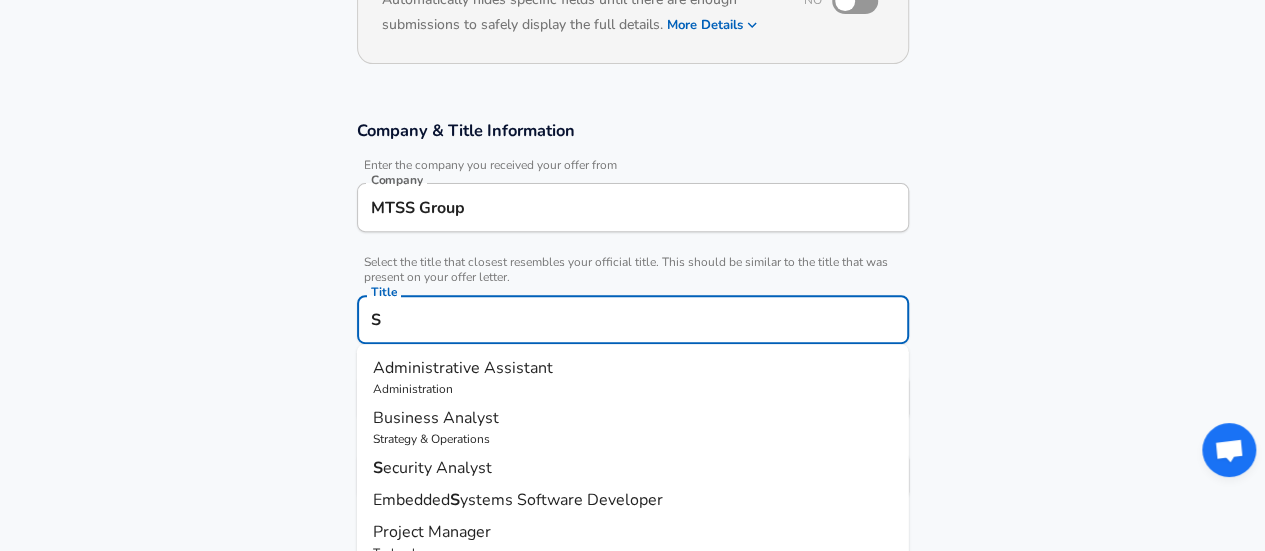 scroll, scrollTop: 0, scrollLeft: 0, axis: both 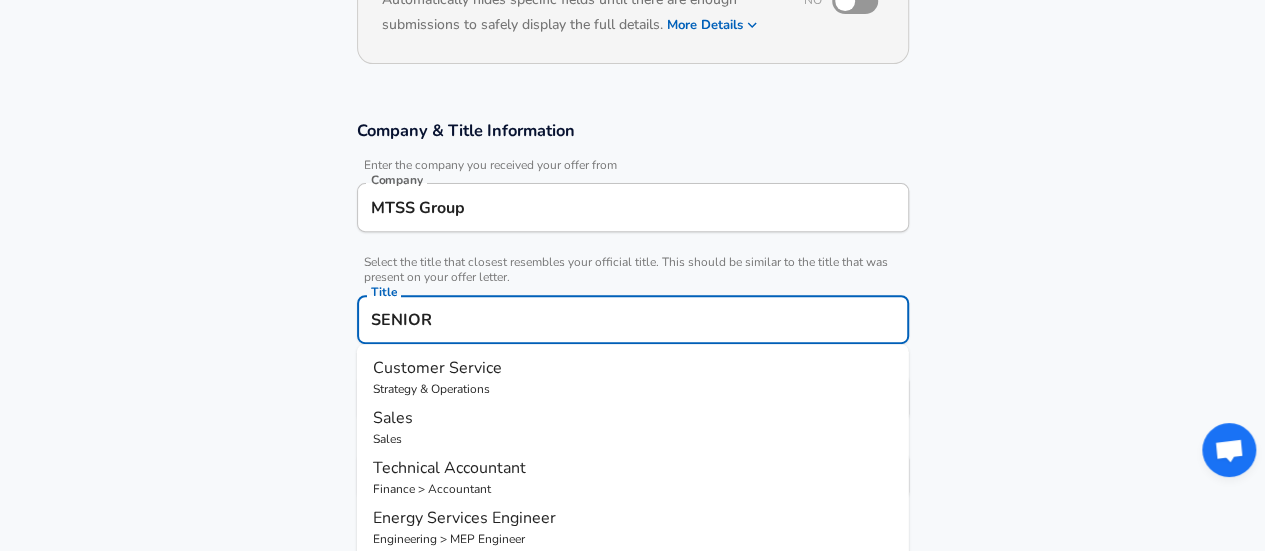 drag, startPoint x: 459, startPoint y: 325, endPoint x: 365, endPoint y: 332, distance: 94.26028 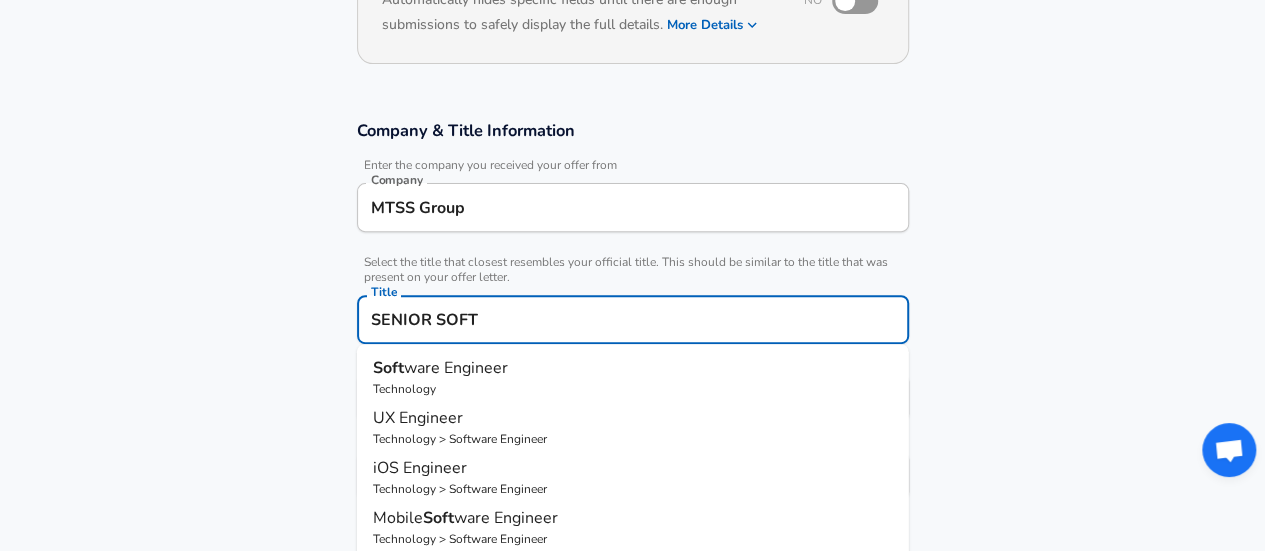 click on "ware Engineer" at bounding box center [456, 368] 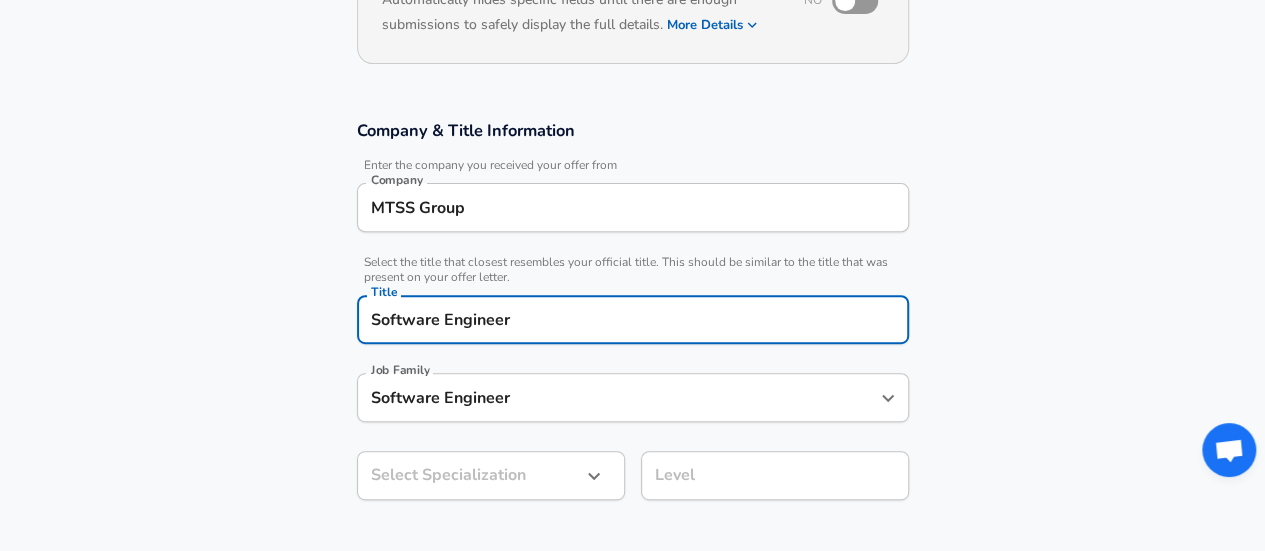 scroll, scrollTop: 0, scrollLeft: 0, axis: both 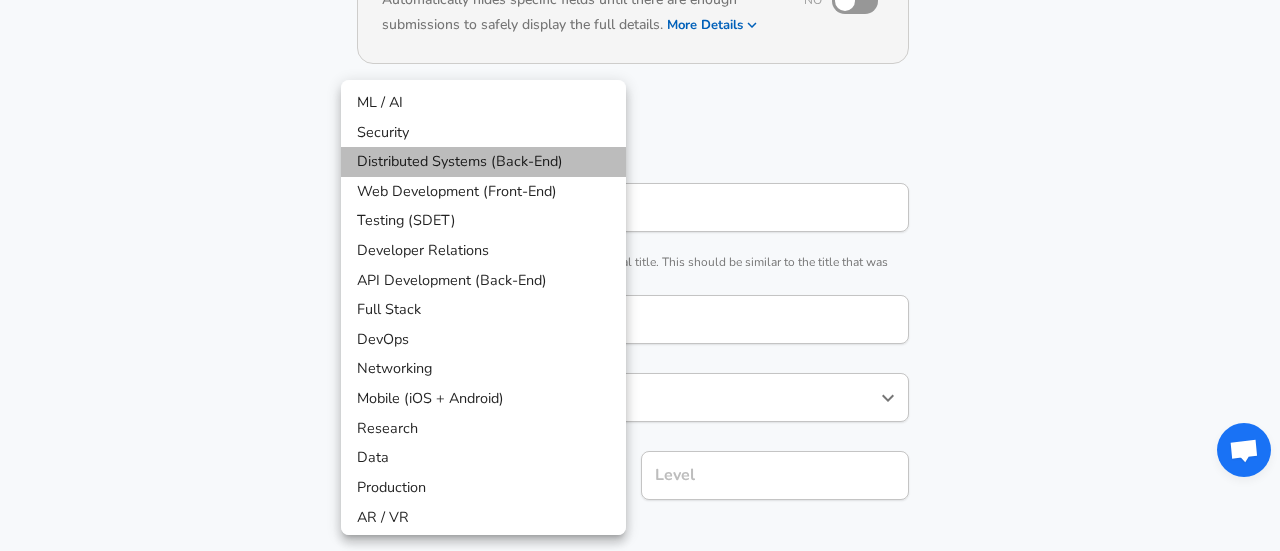 click on "Distributed Systems (Back-End)" at bounding box center [483, 162] 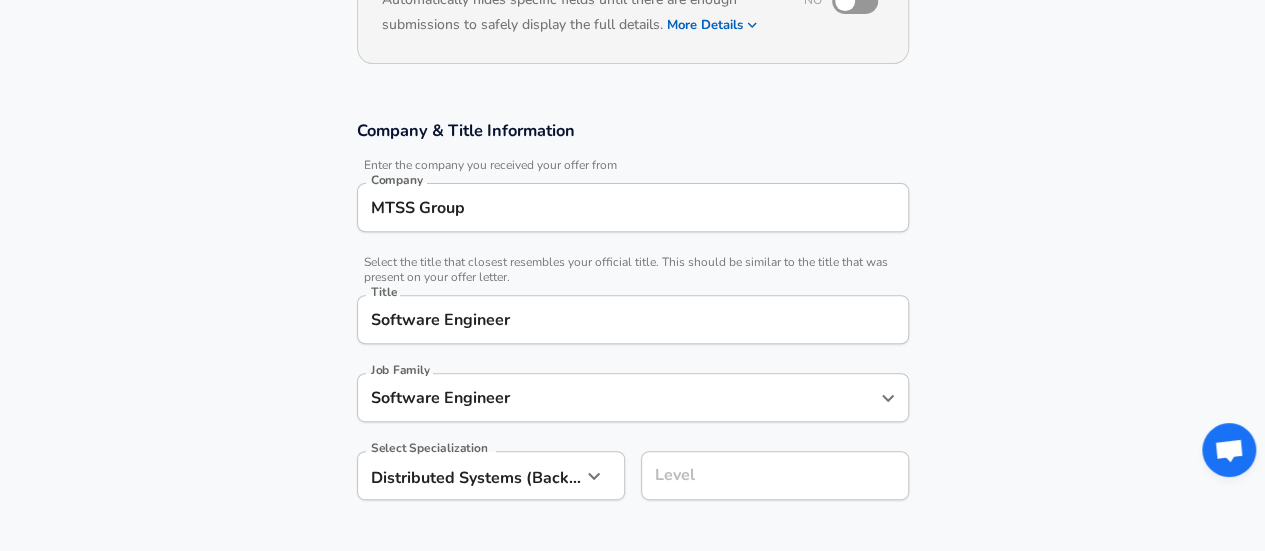 click on "Level" at bounding box center [775, 475] 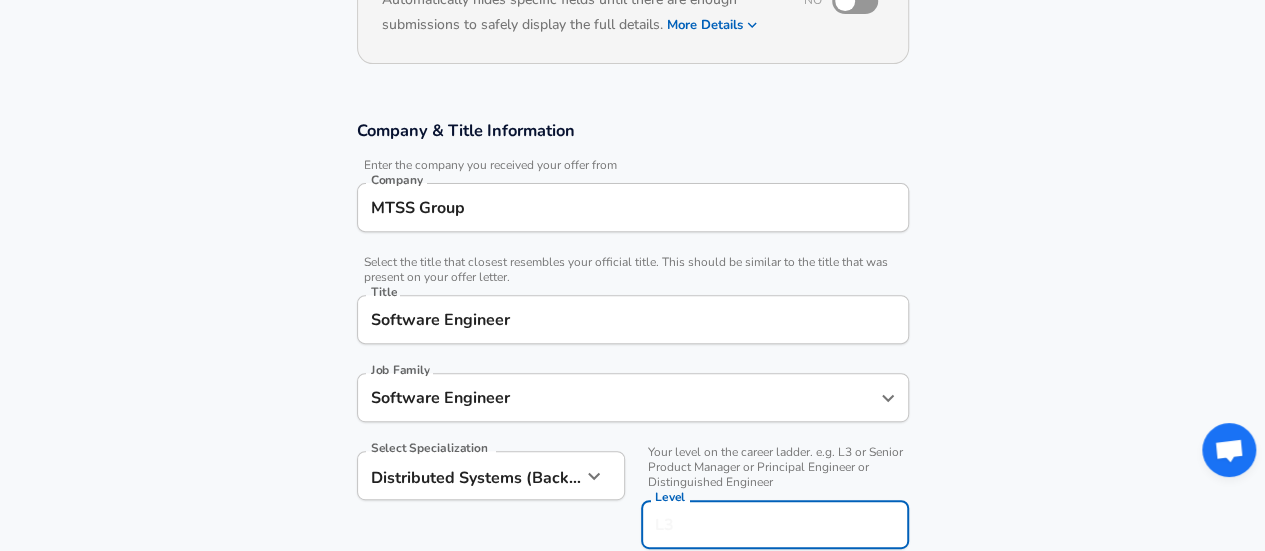scroll, scrollTop: 300, scrollLeft: 0, axis: vertical 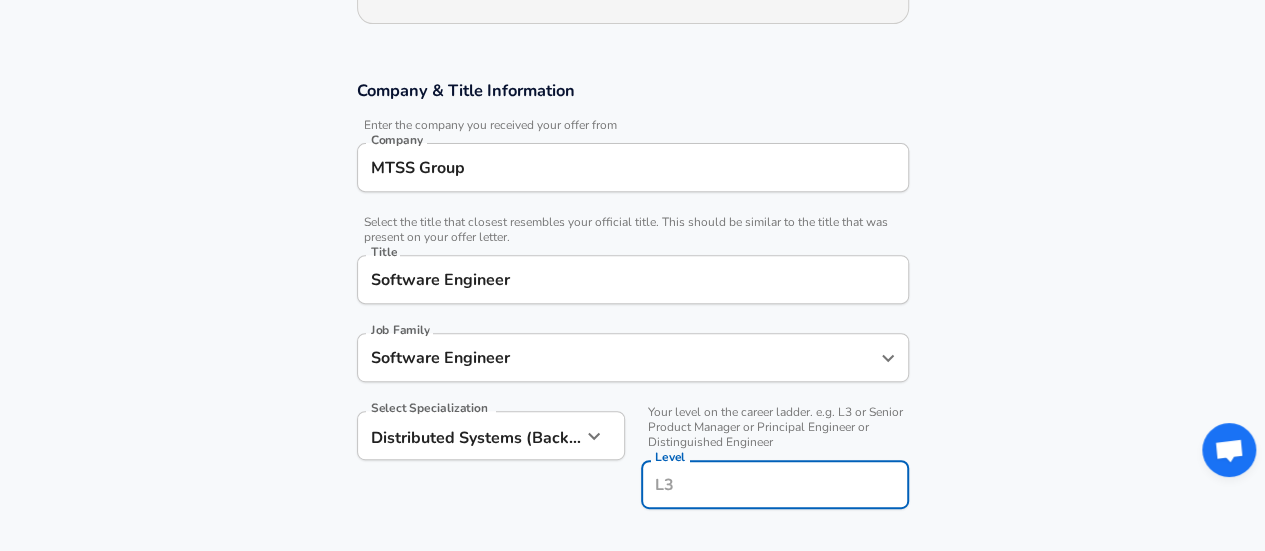 click on "Level" at bounding box center (775, 484) 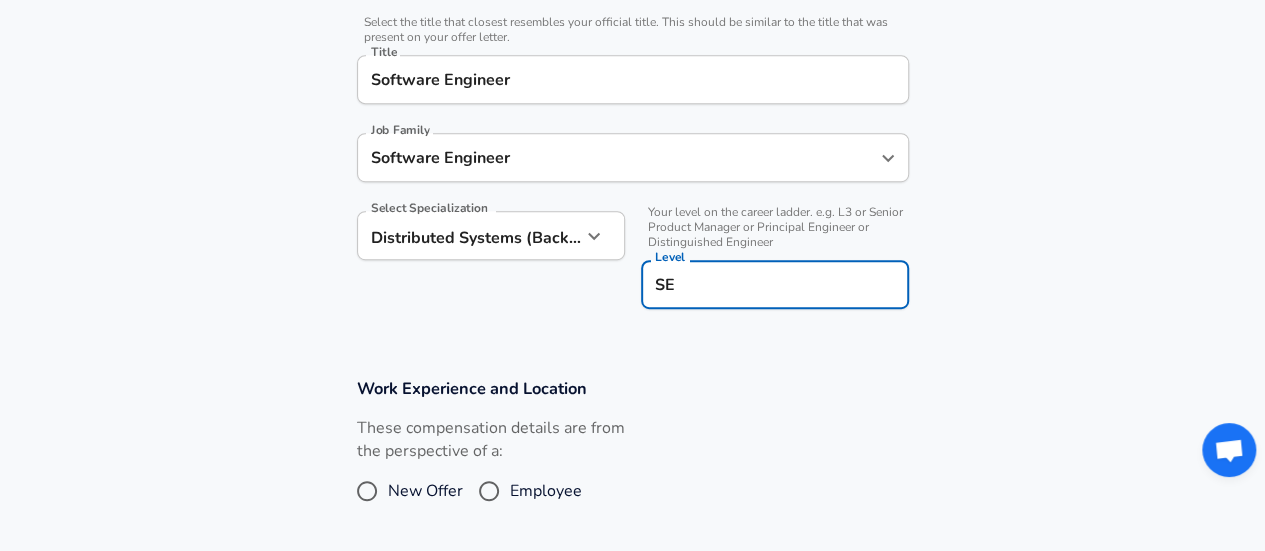 drag, startPoint x: 733, startPoint y: 283, endPoint x: 644, endPoint y: 283, distance: 89 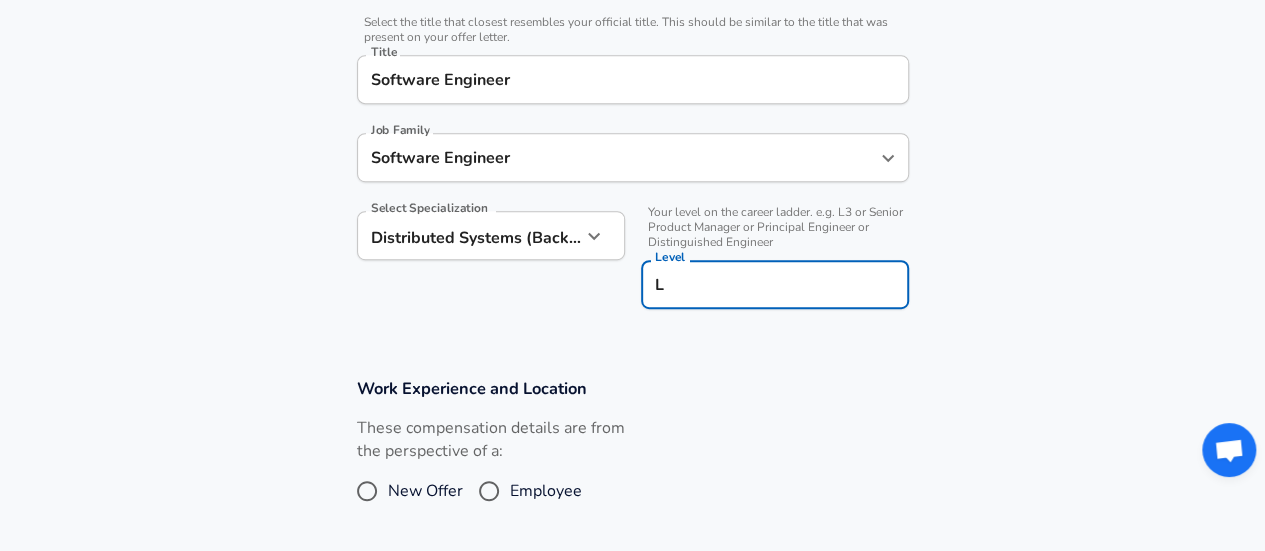 scroll, scrollTop: 0, scrollLeft: 0, axis: both 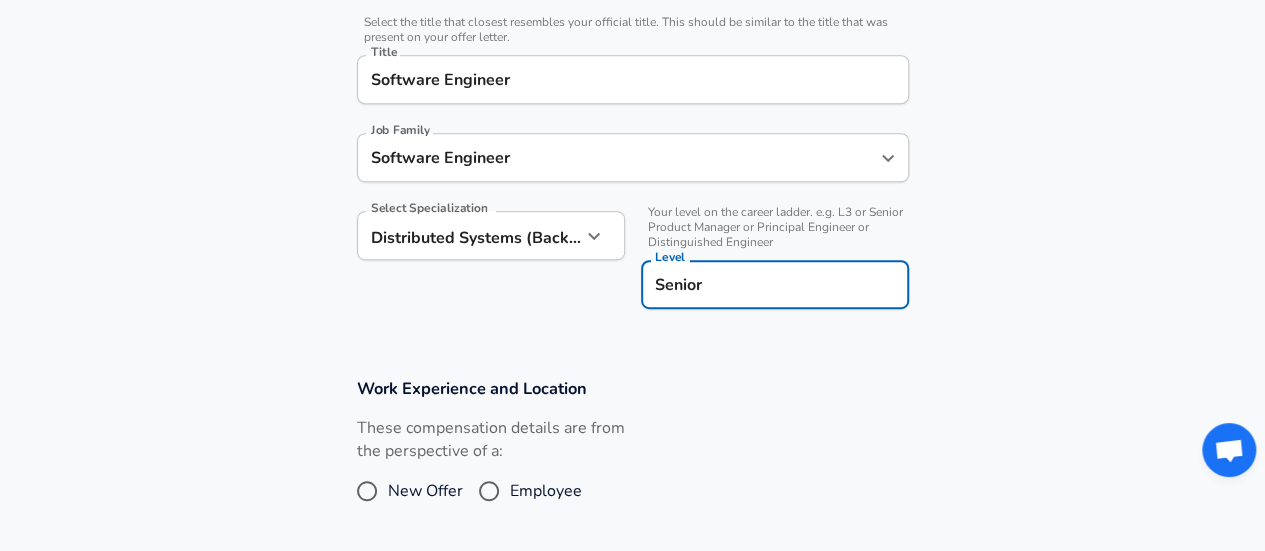 type on "Senior" 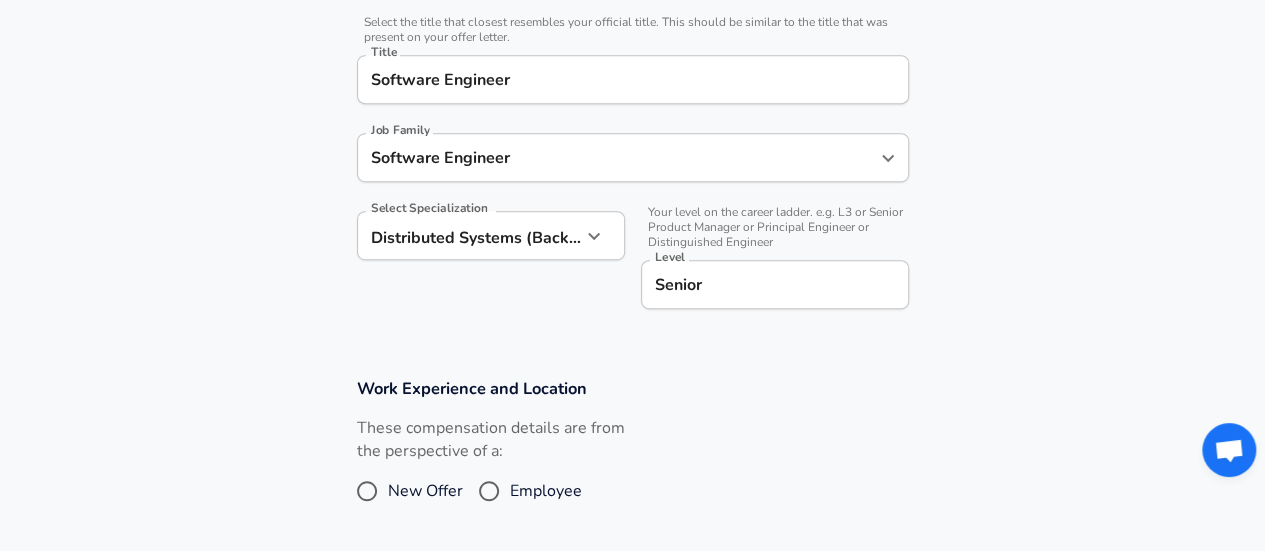 click on "Work Experience and Location These compensation details are from the perspective of a: New Offer Employee" at bounding box center (632, 454) 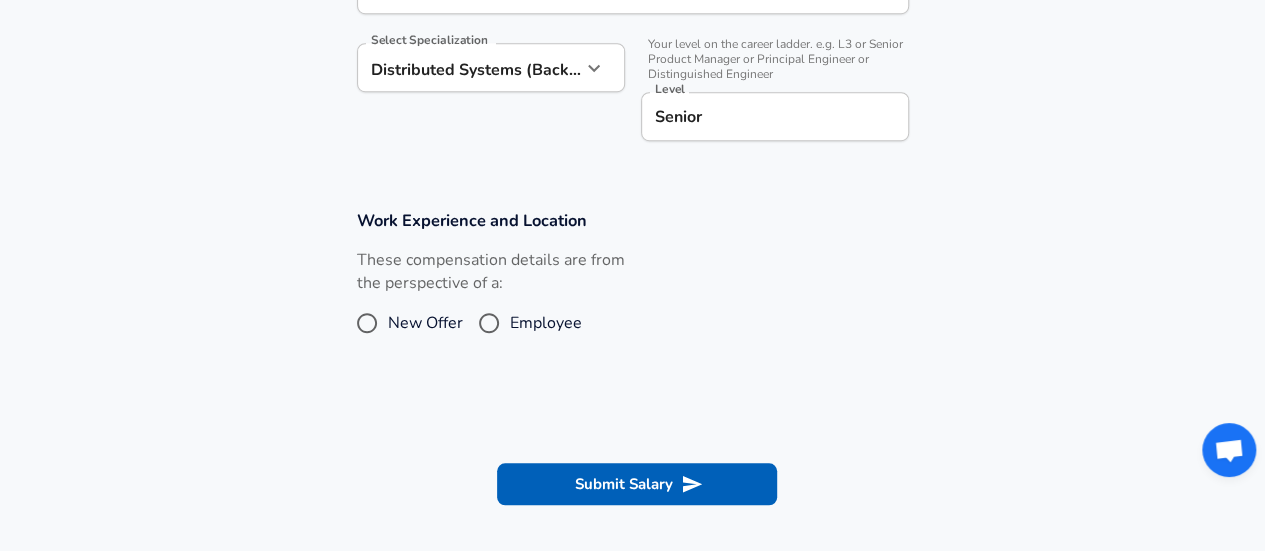 scroll, scrollTop: 700, scrollLeft: 0, axis: vertical 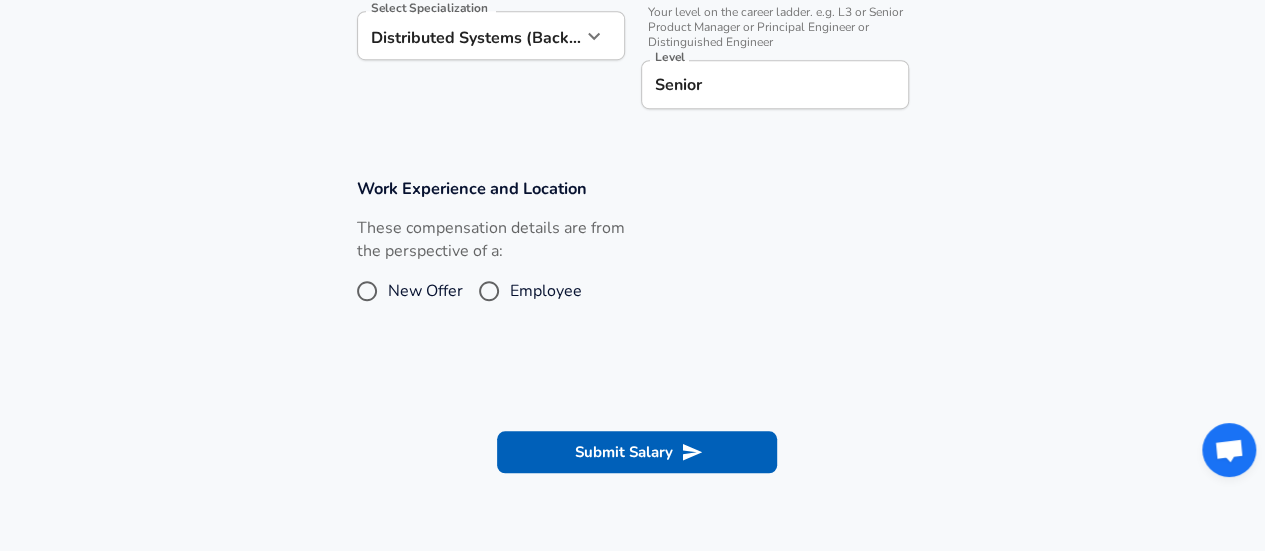 click on "Employee" at bounding box center [489, 291] 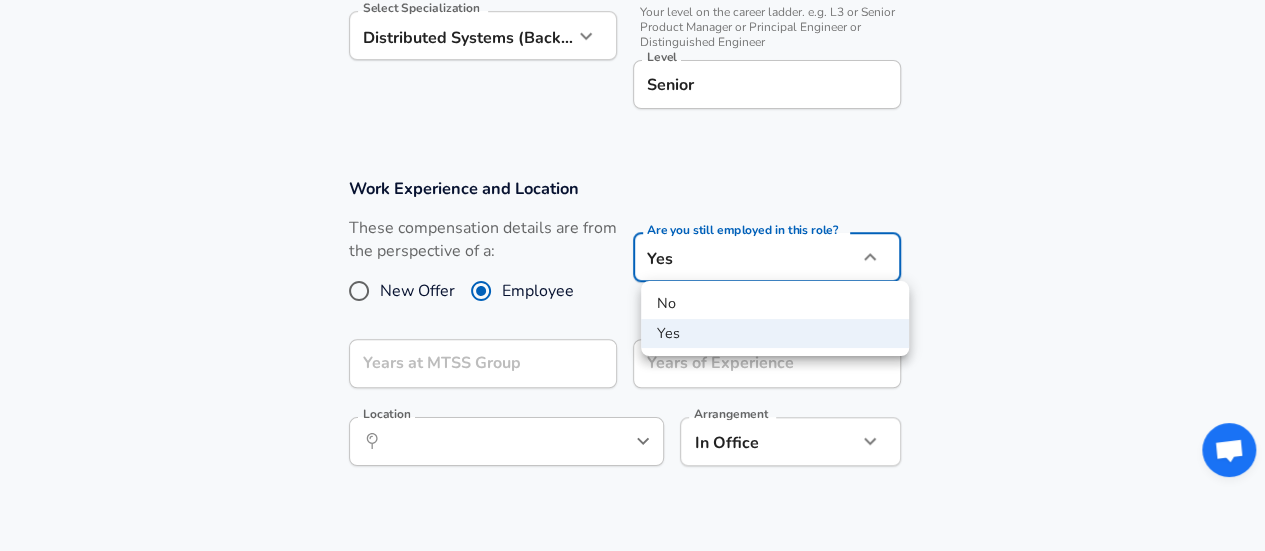 click on "Restart Add Your Salary Upload your offer letter   to verify your submission Enhance Privacy and Anonymity No Automatically hides specific fields until there are enough submissions to safely display the full details.   More Details Based on your submission and the data points that we have already collected, we will automatically hide and anonymize specific fields if there aren't enough data points to remain sufficiently anonymous. Company & Title Information   Enter the company you received your offer from Company MTSS Group Company   Select the title that closest resembles your official title. This should be similar to the title that was present on your offer letter. Title Software Engineer Title Job Family Software Engineer Job Family Select Specialization Distributed Systems (Back-End) Distributed Systems (Back-End) Select Specialization   Your level on the career ladder. e.g. L3 or Senior Product Manager or Principal Engineer or Distinguished Engineer Level Senior Level Work Experience and Location Yes" at bounding box center (632, -425) 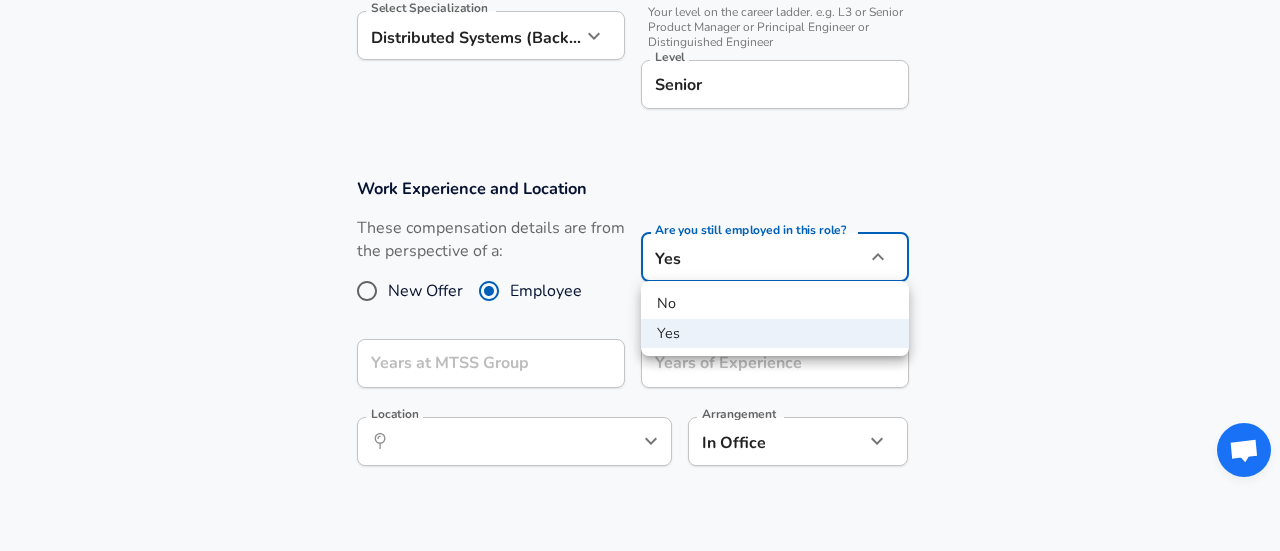 click on "No" at bounding box center (775, 304) 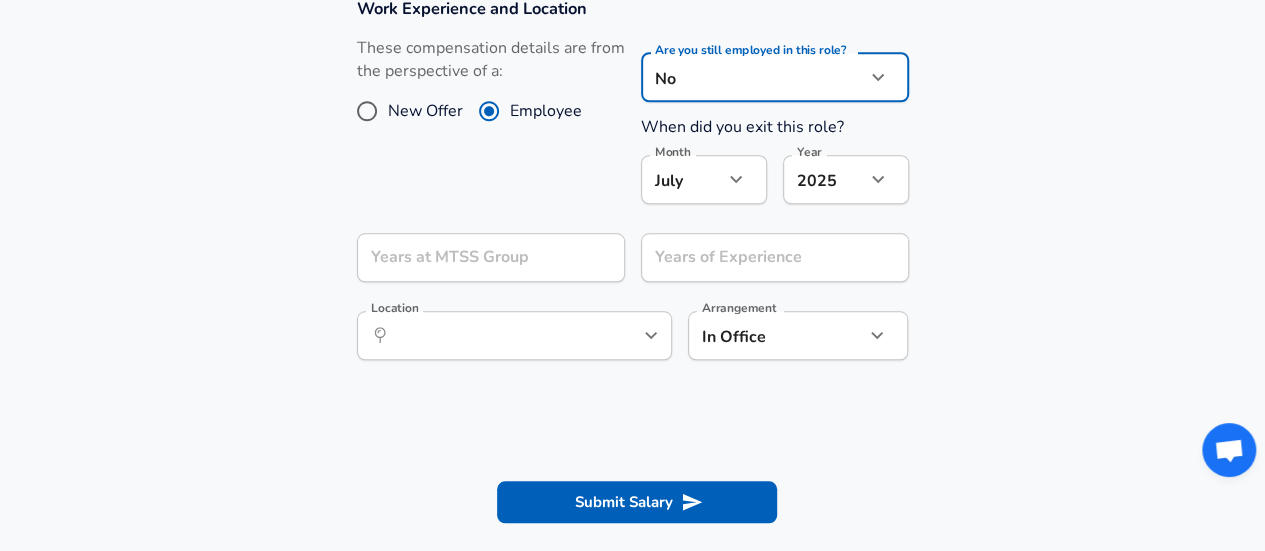 scroll, scrollTop: 900, scrollLeft: 0, axis: vertical 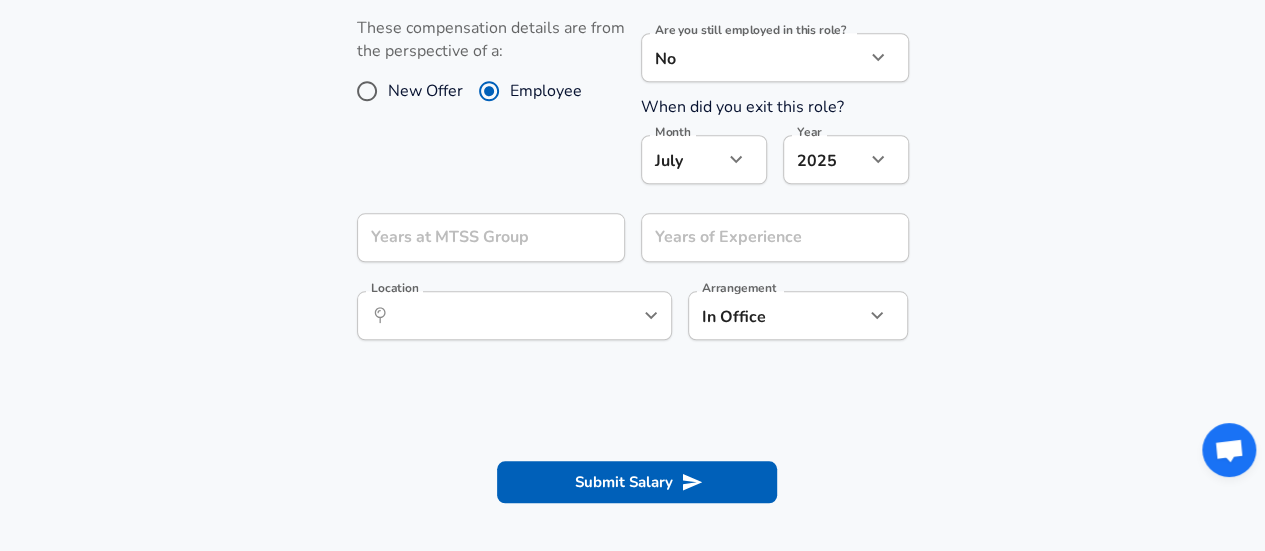 click on "[DATE] Month" at bounding box center (704, 159) 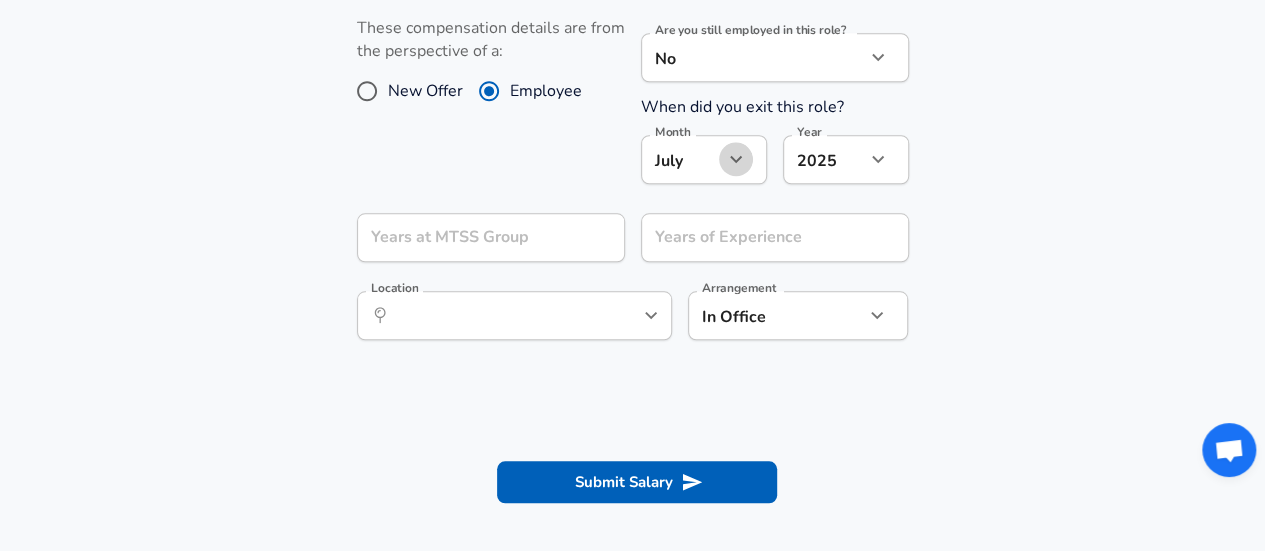 click 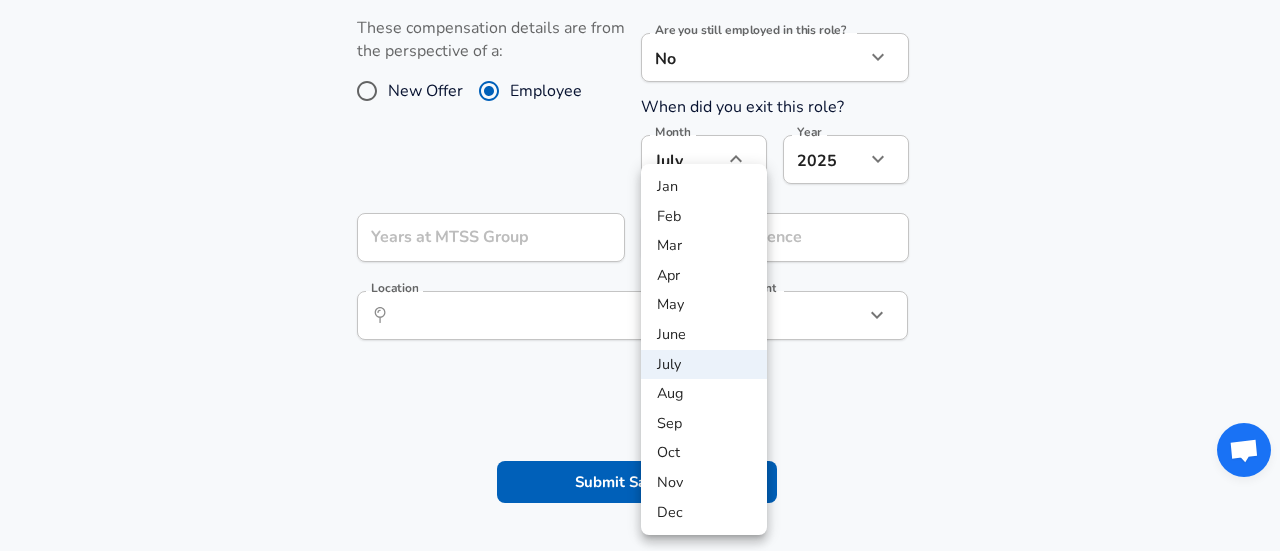 click on "Dec" at bounding box center (704, 513) 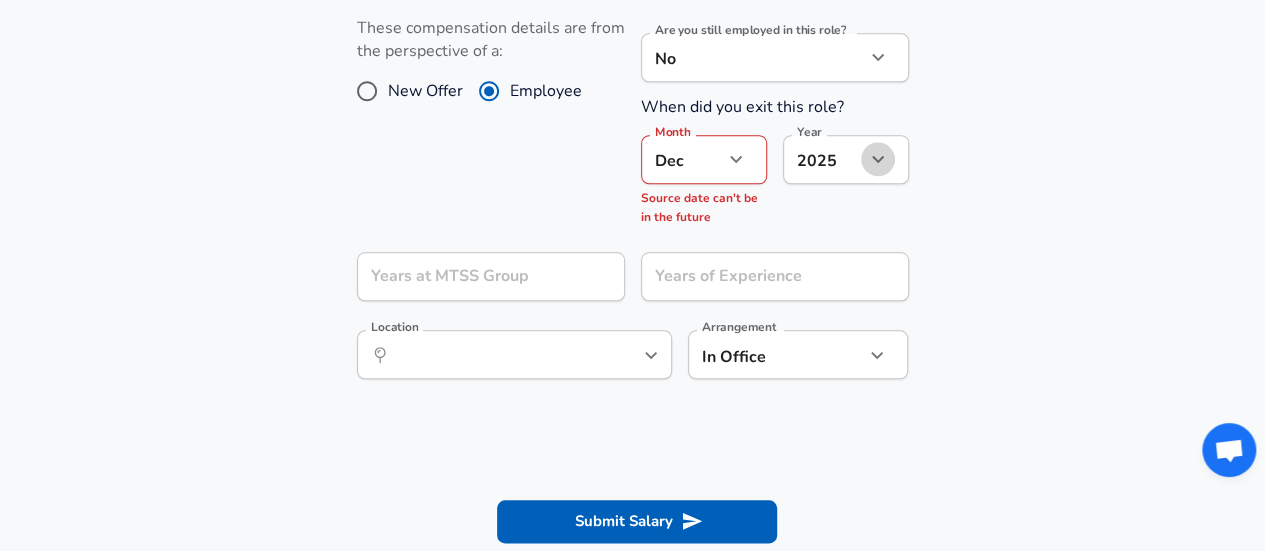 click 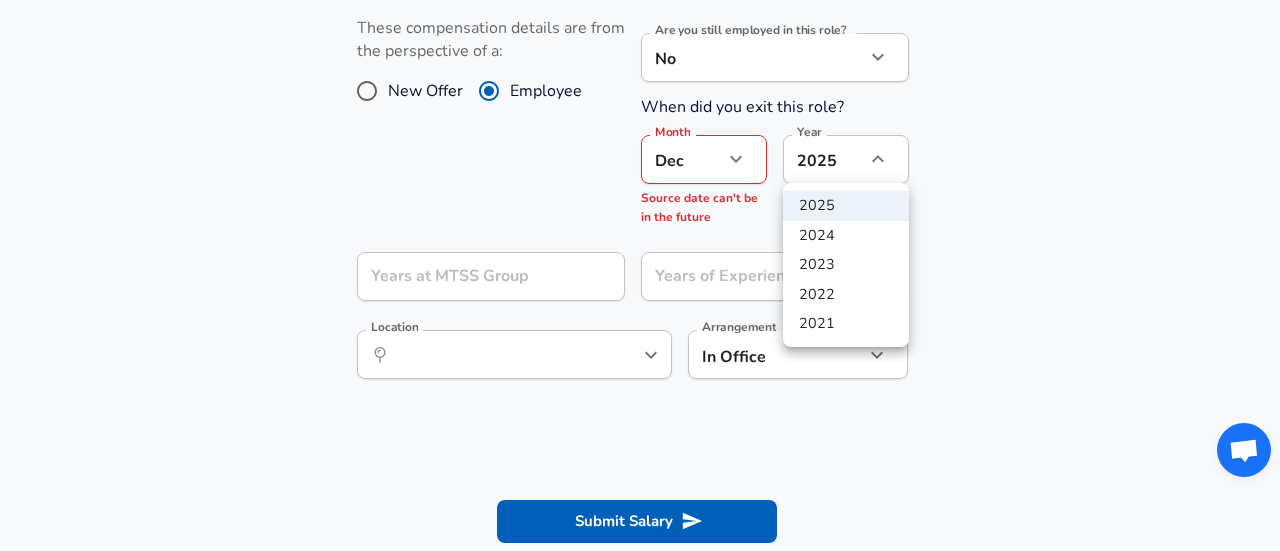 click on "2021" at bounding box center (846, 324) 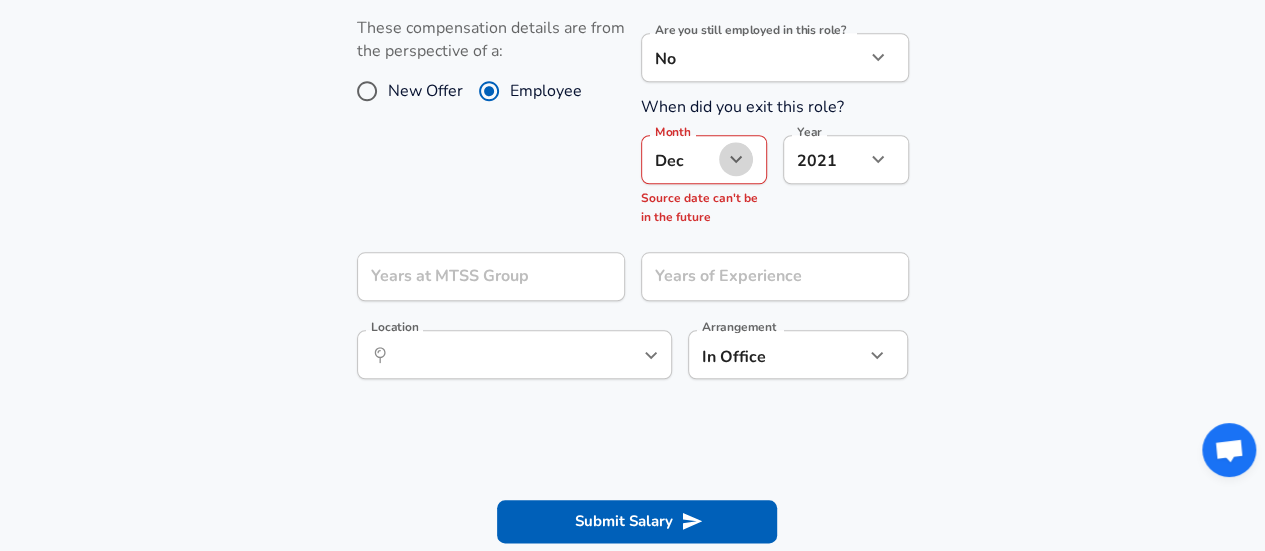 click at bounding box center (736, 159) 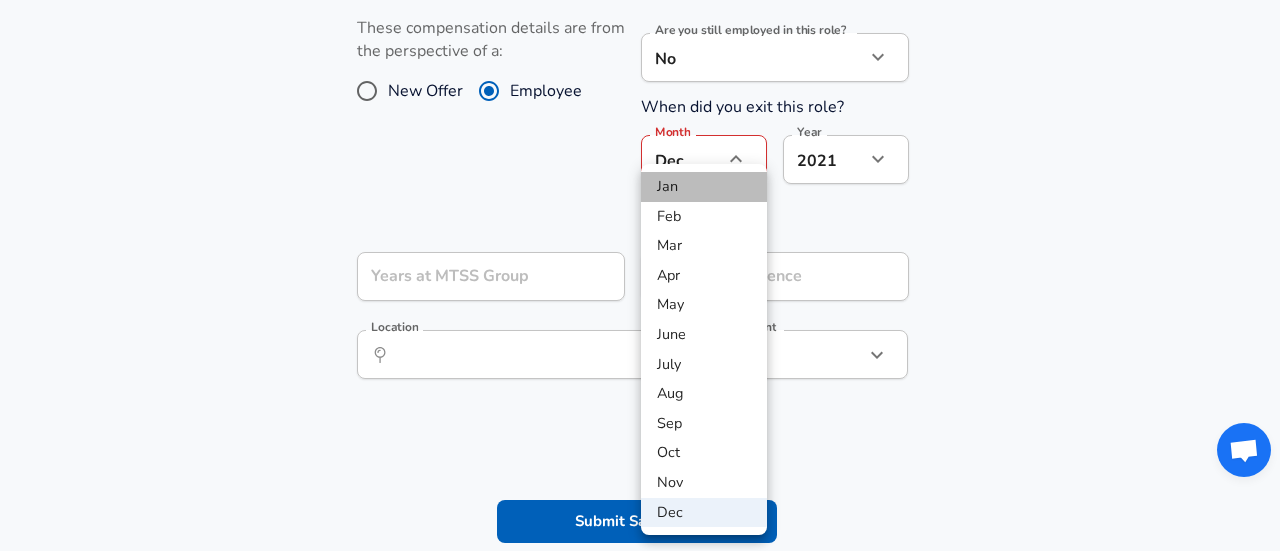 click on "Jan" at bounding box center (704, 187) 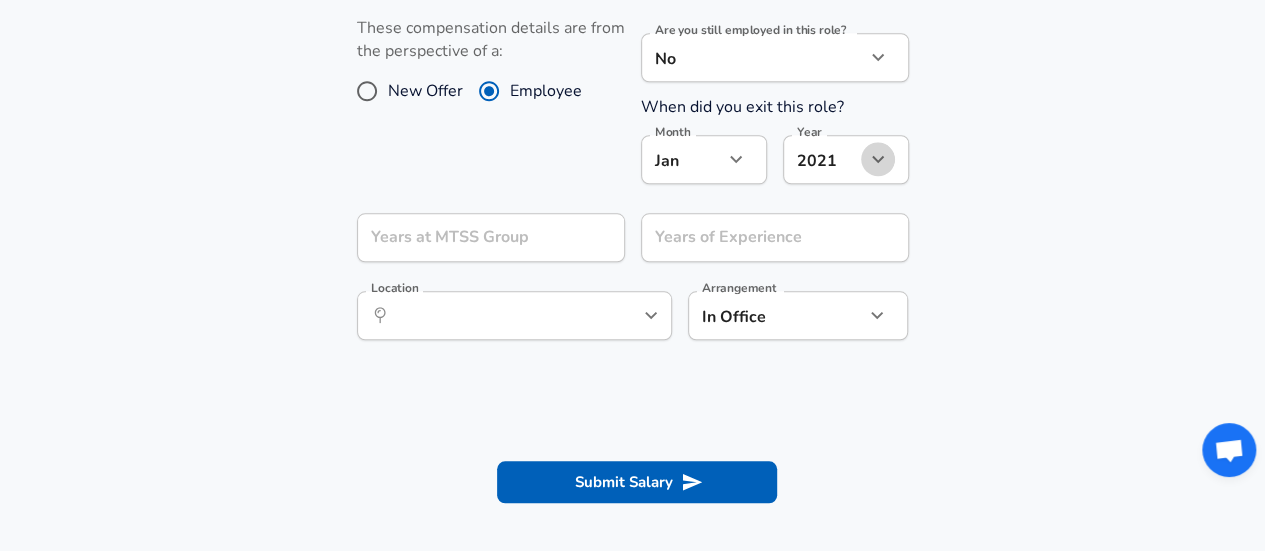 click at bounding box center (878, 159) 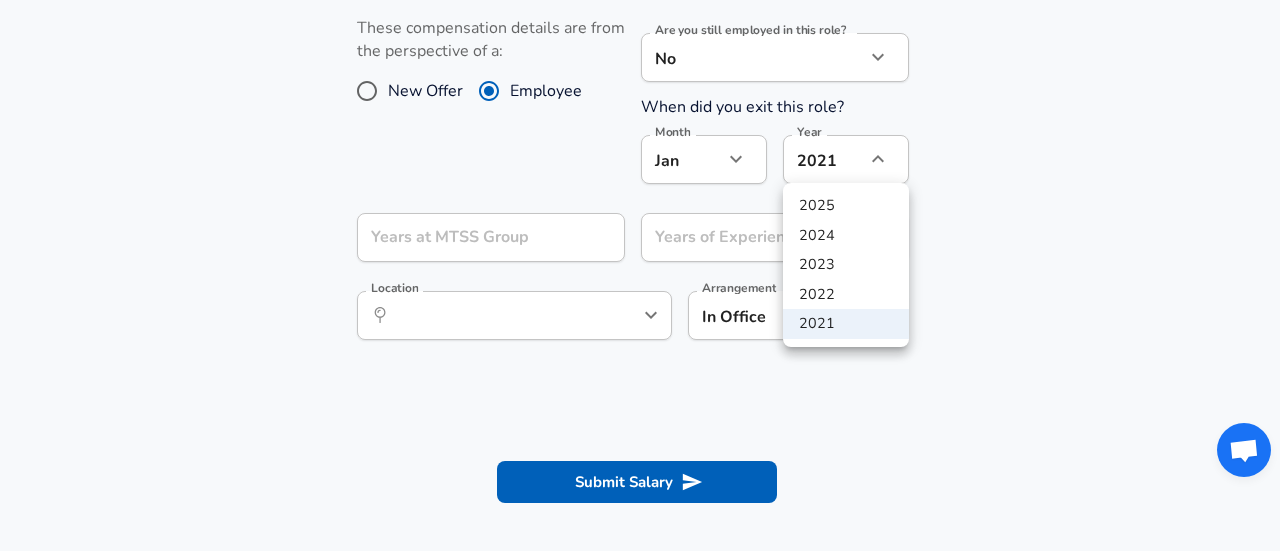click at bounding box center (640, 275) 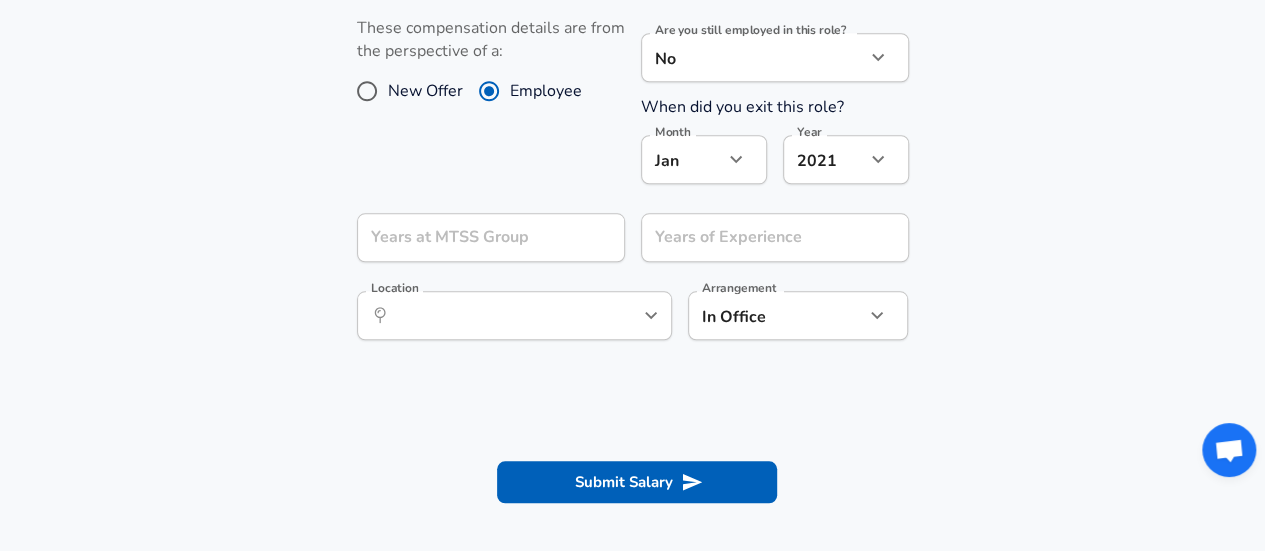 click on "2021 2021 Year" at bounding box center [846, 159] 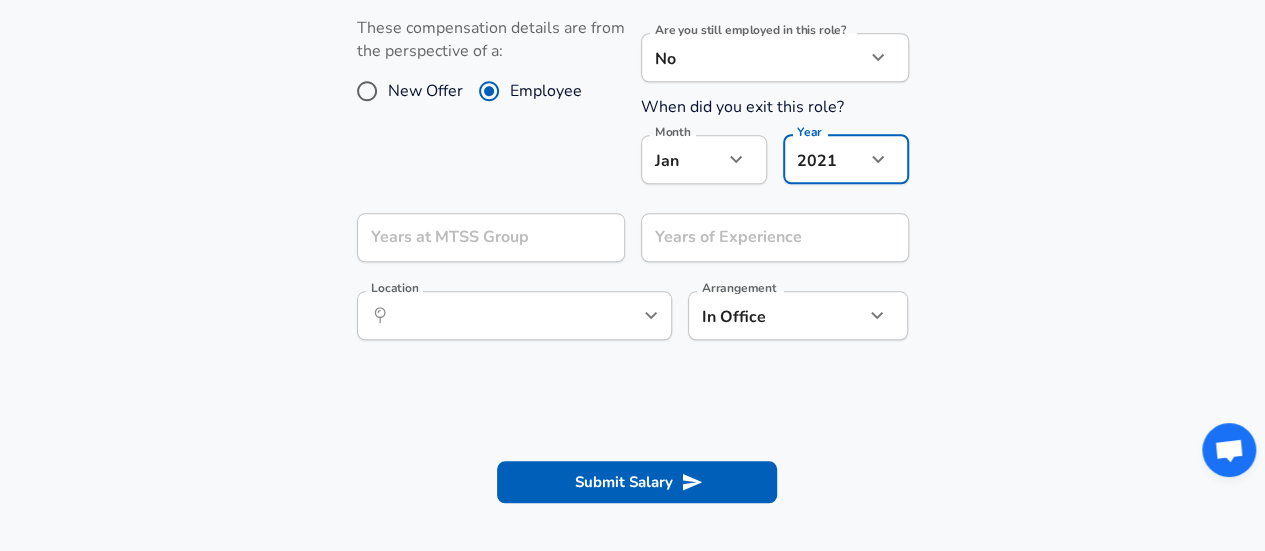 click 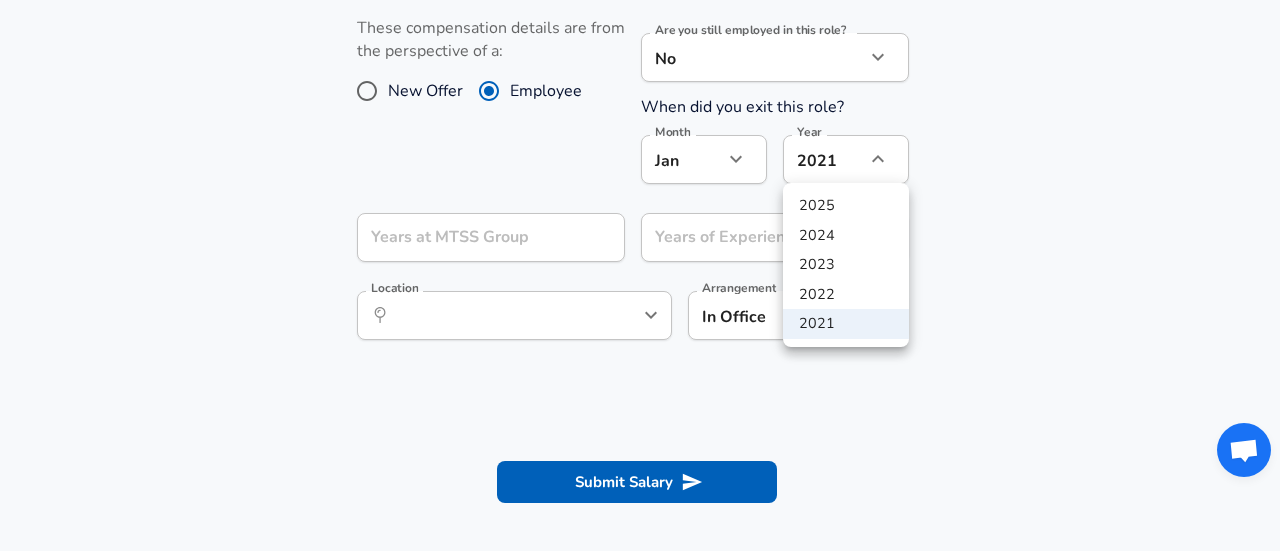 drag, startPoint x: 986, startPoint y: 155, endPoint x: 946, endPoint y: 157, distance: 40.04997 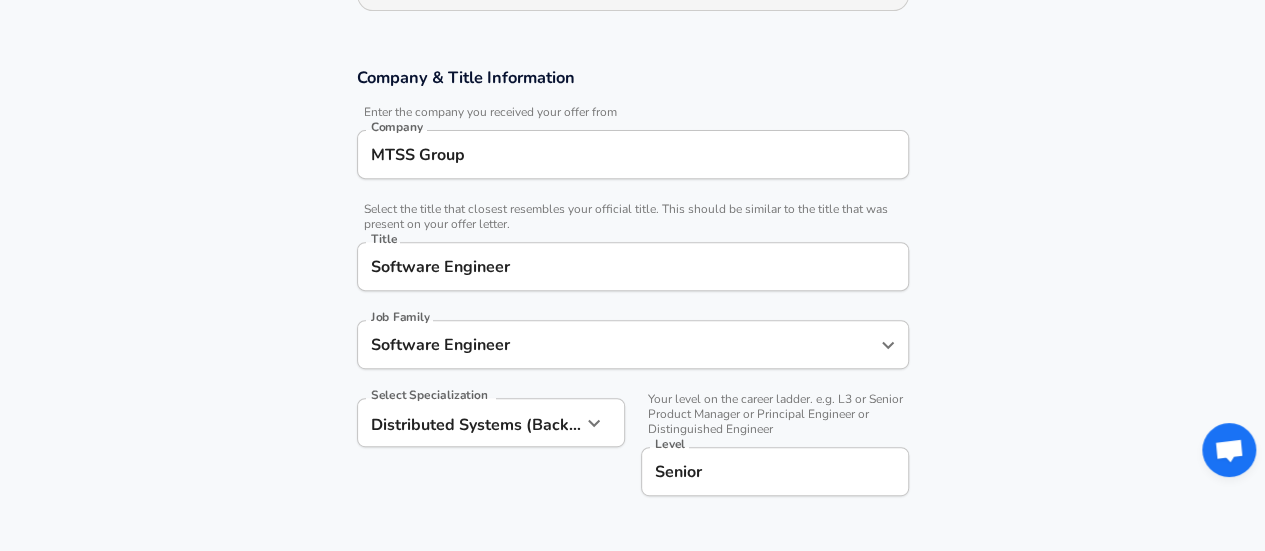 scroll, scrollTop: 300, scrollLeft: 0, axis: vertical 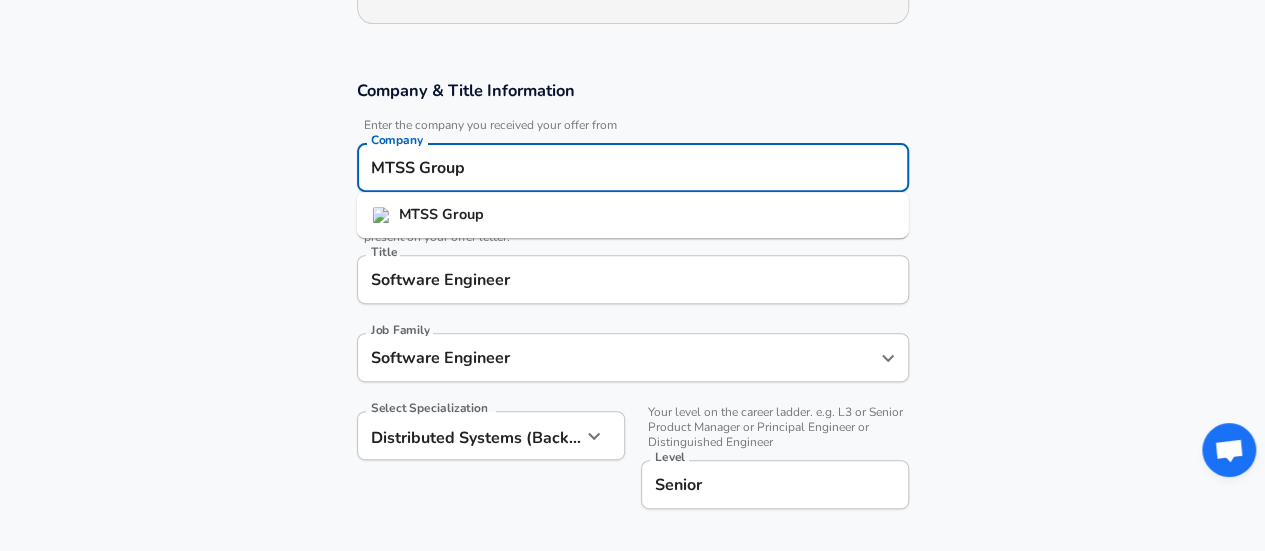 drag, startPoint x: 537, startPoint y: 172, endPoint x: 356, endPoint y: 169, distance: 181.02486 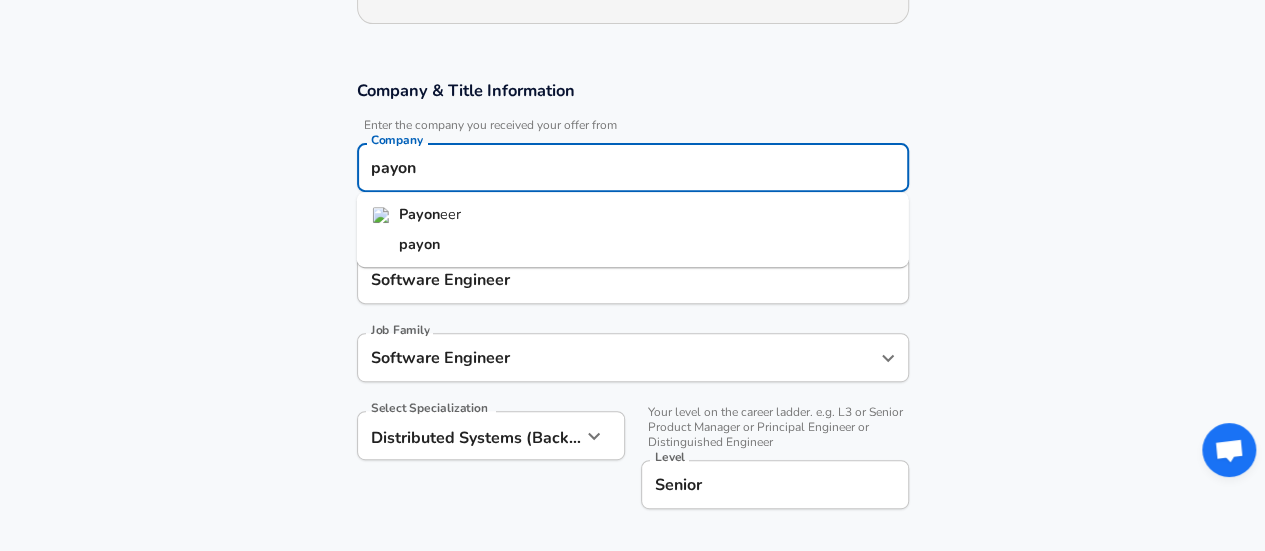 click on "Payon" at bounding box center (419, 214) 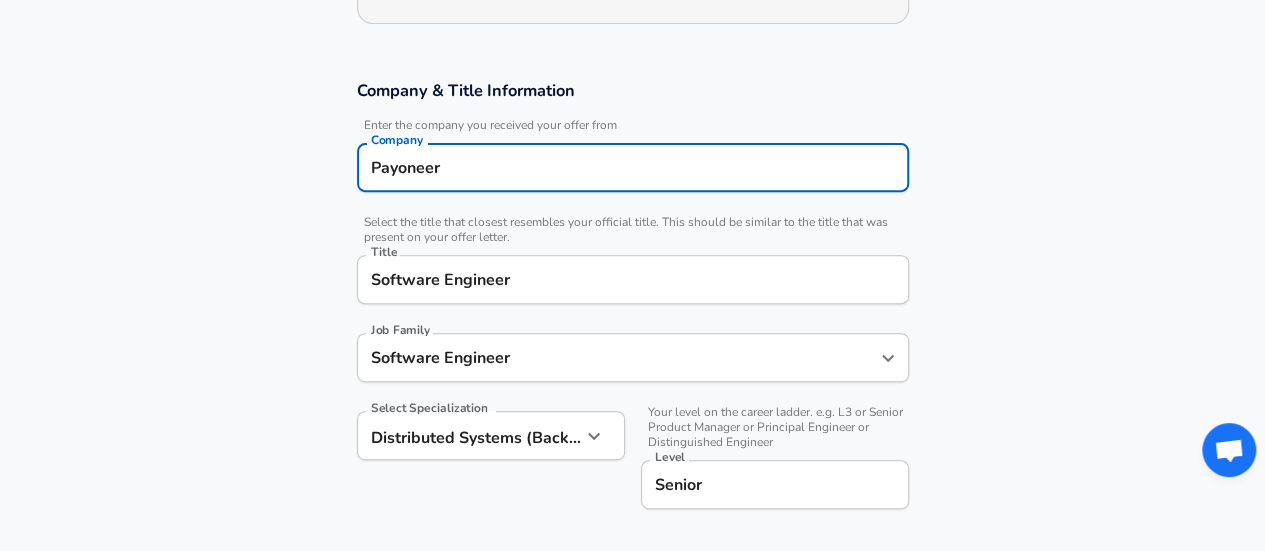 type on "Payoneer" 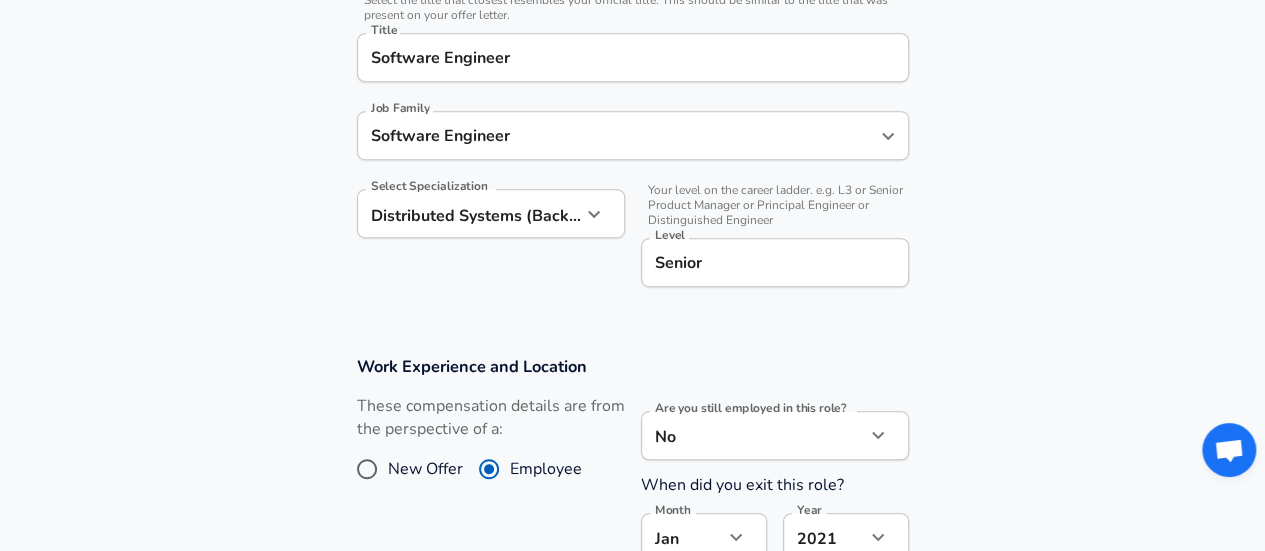 scroll, scrollTop: 500, scrollLeft: 0, axis: vertical 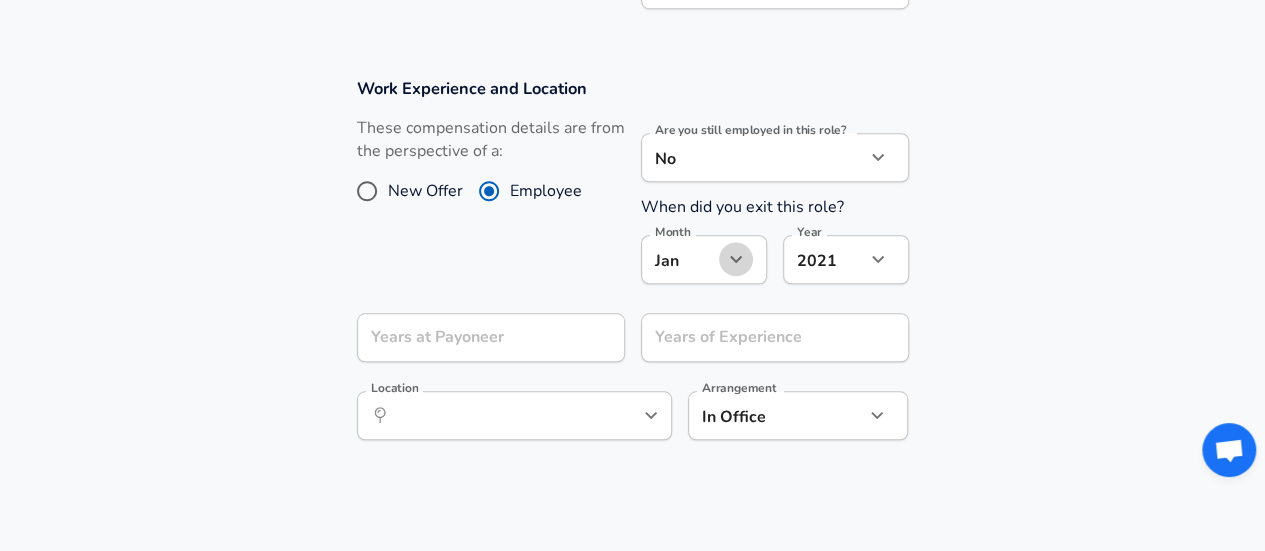 click 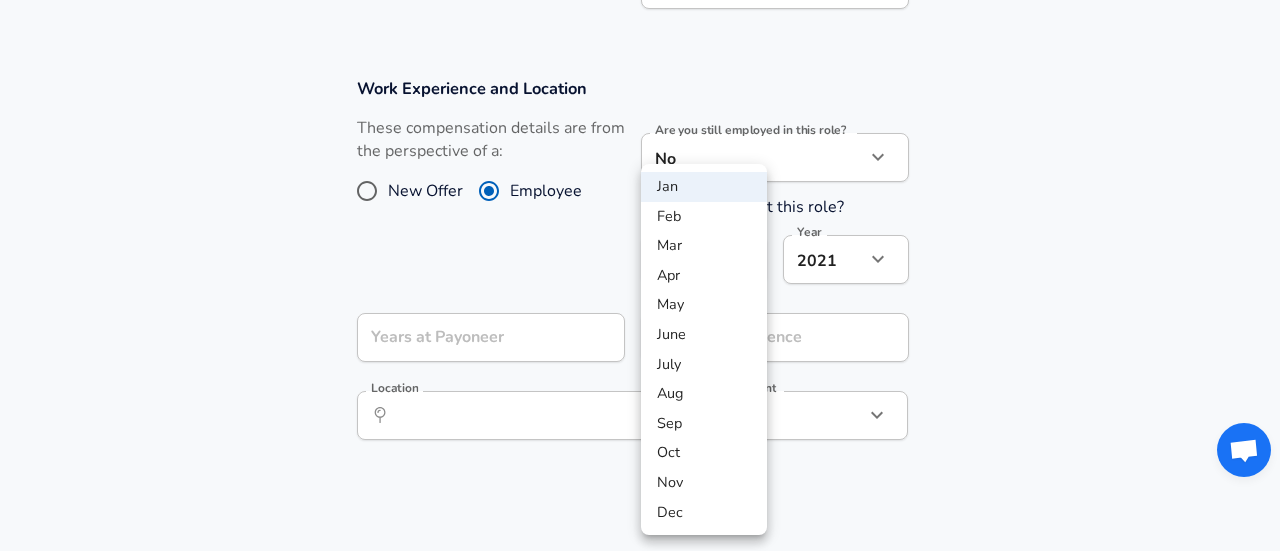 click on "Jan" at bounding box center (704, 187) 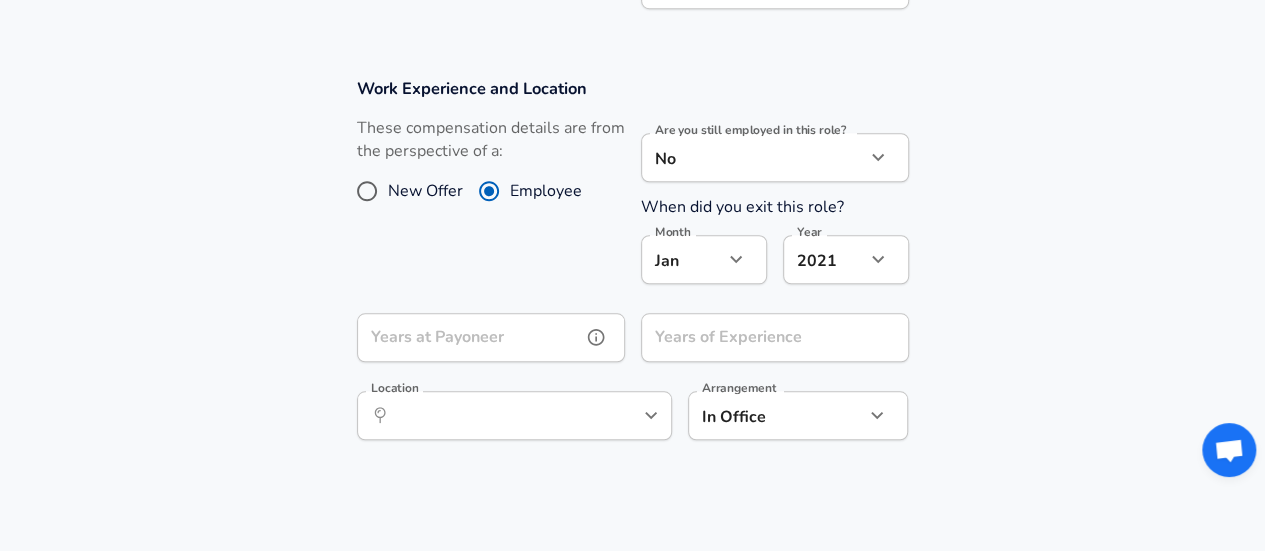 click on "Years at Payoneer" at bounding box center [469, 337] 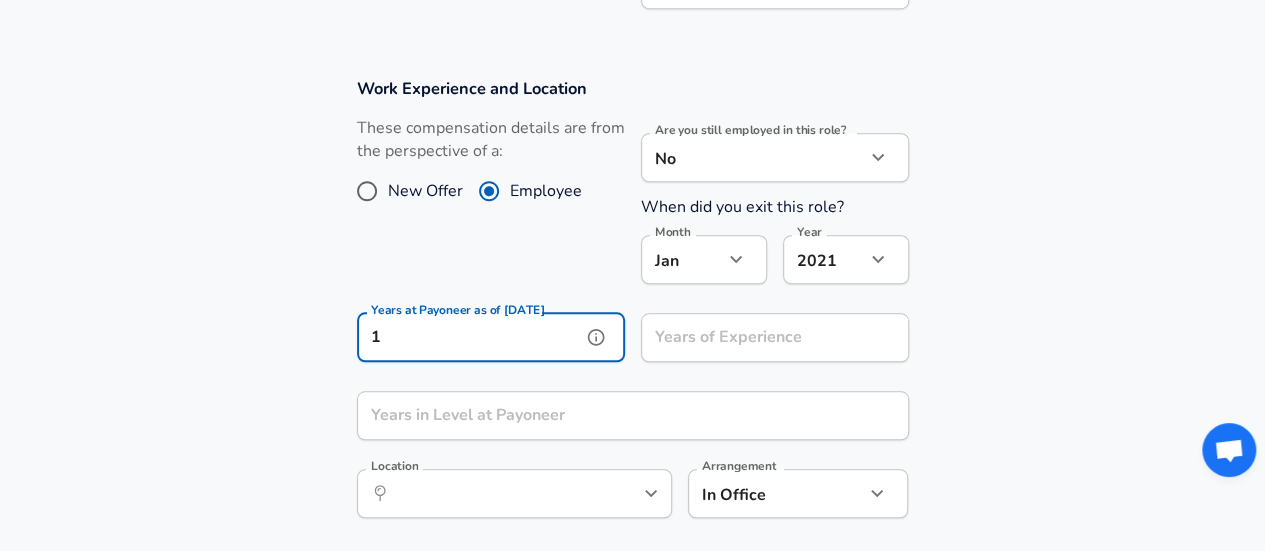 scroll, scrollTop: 0, scrollLeft: 0, axis: both 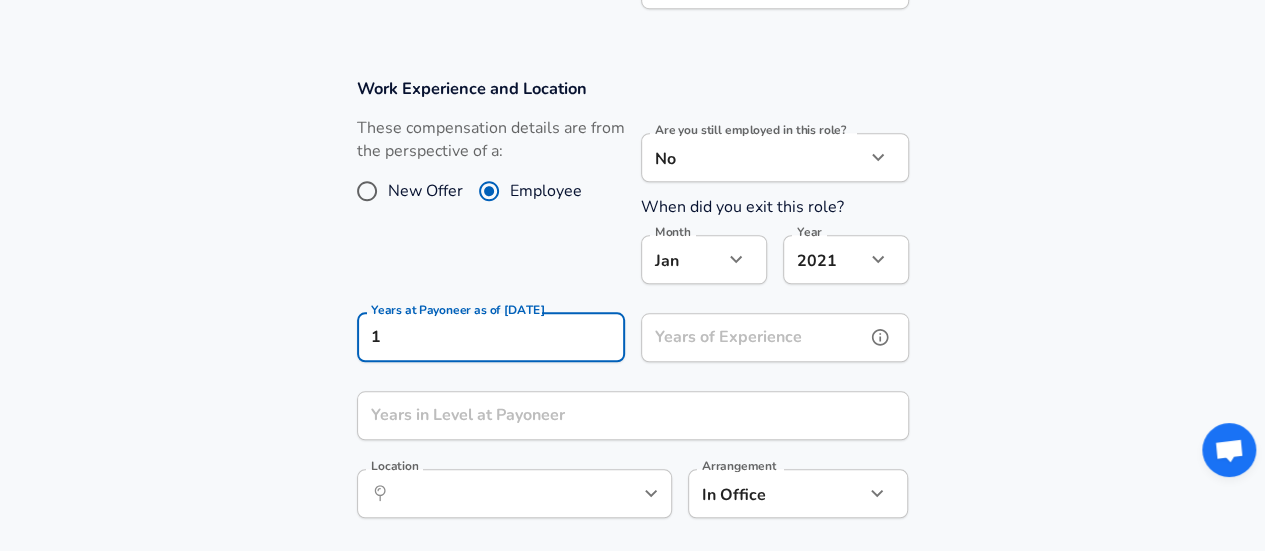 click on "Years of Experience" at bounding box center (753, 337) 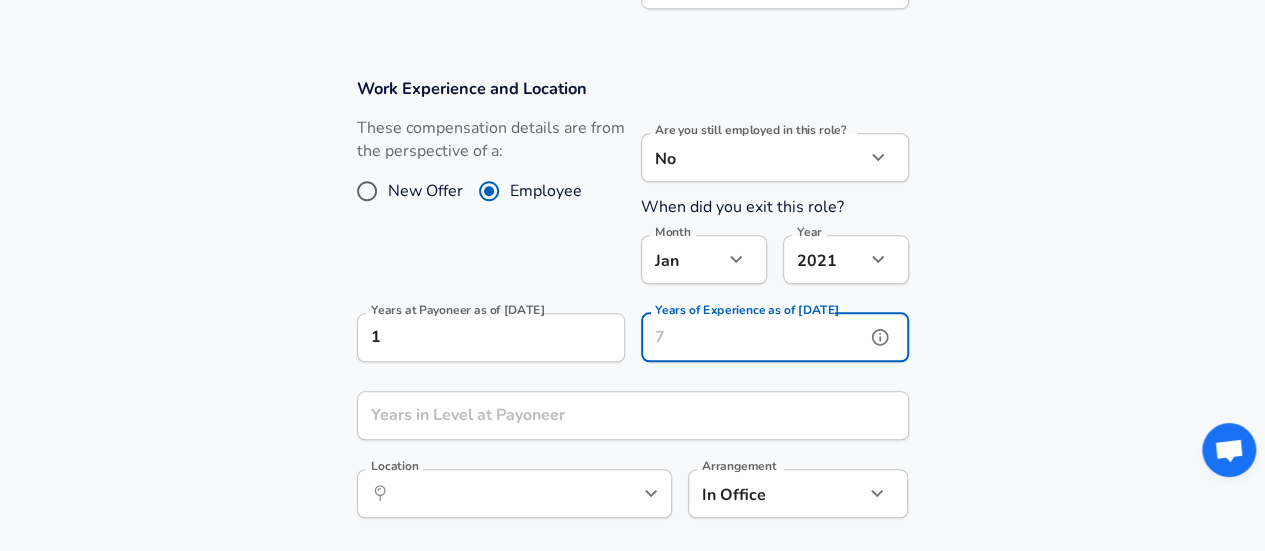 scroll, scrollTop: 0, scrollLeft: 0, axis: both 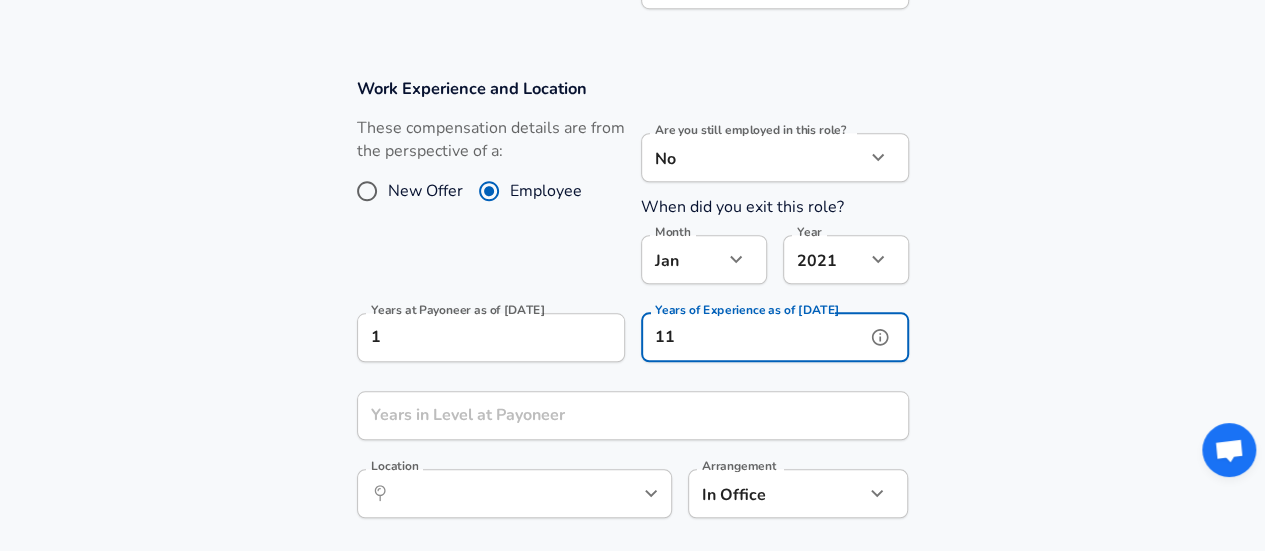 type on "11" 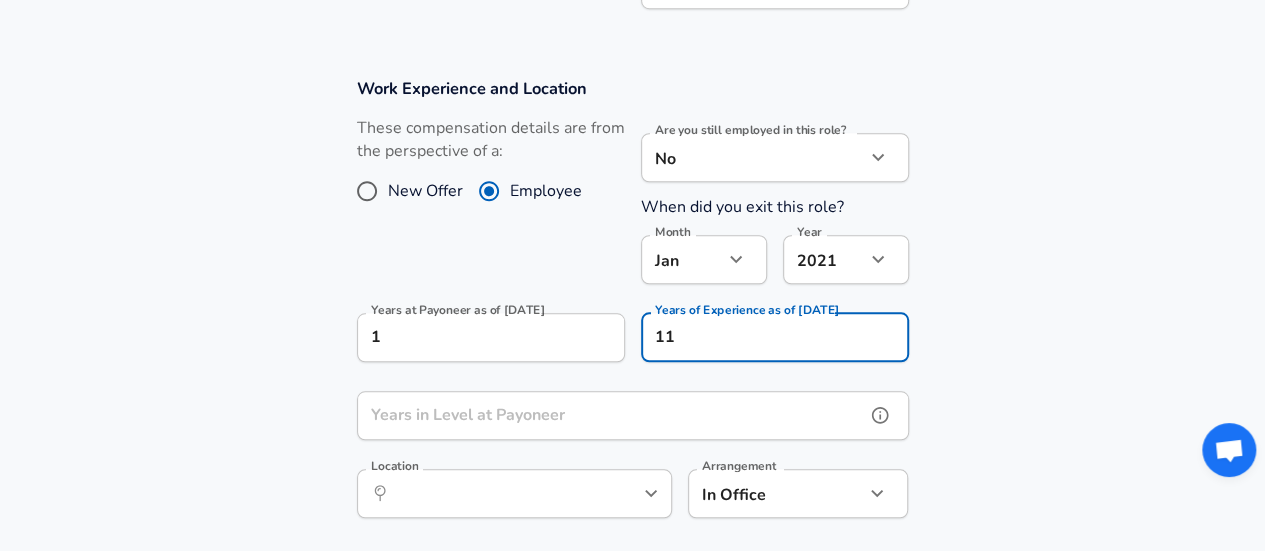 click on "Years in Level at Payoneer" at bounding box center [611, 415] 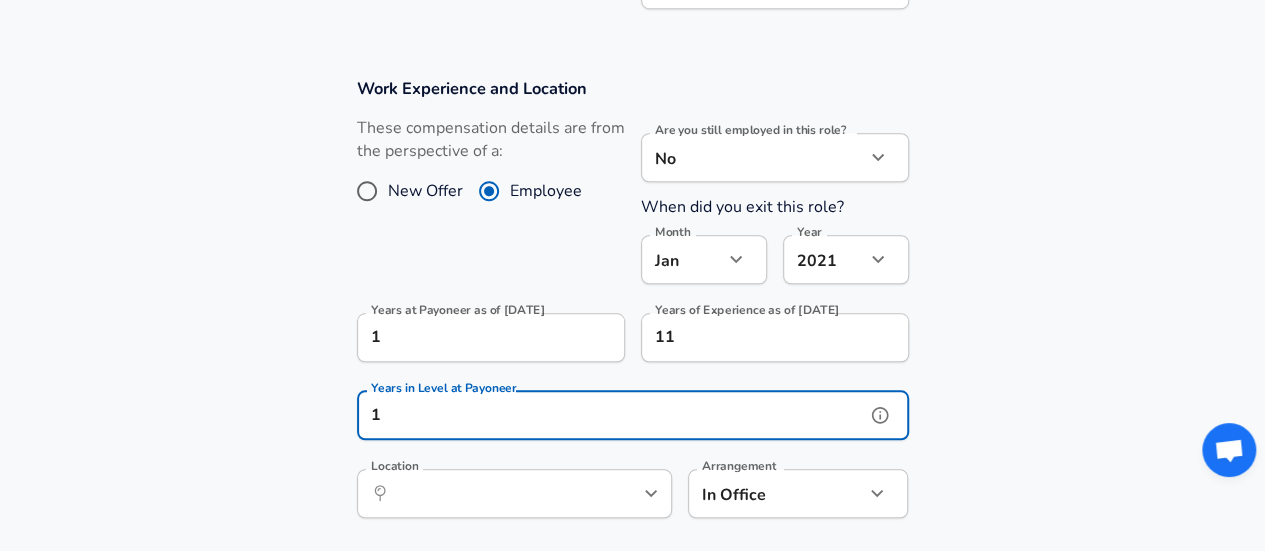 type on "1" 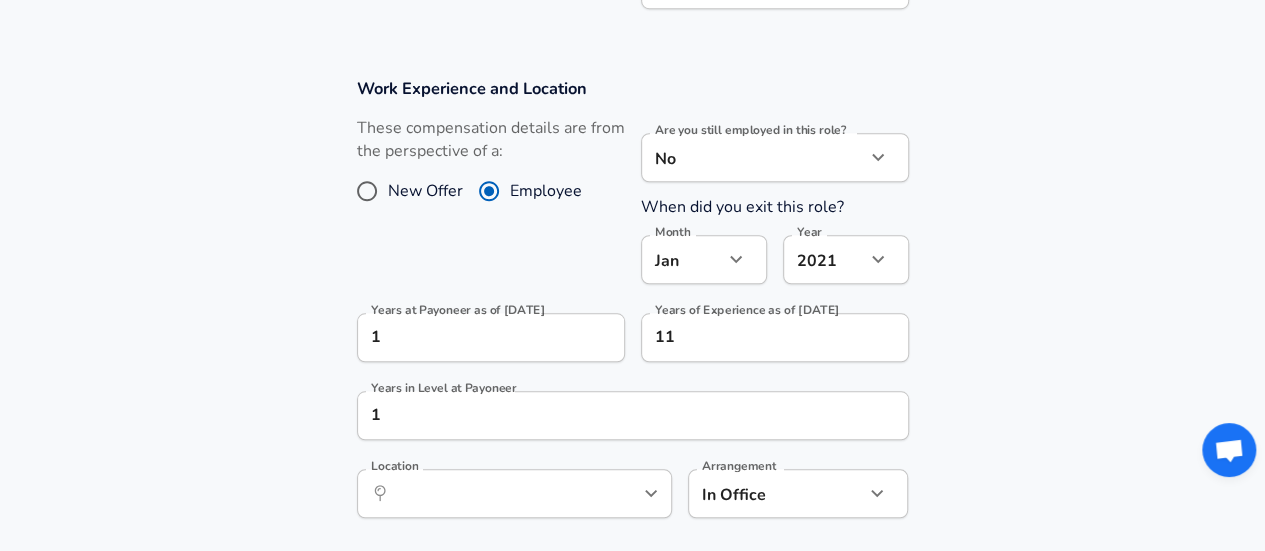 click on "Work Experience and Location These compensation details are from the perspective of a: New Offer Employee Are you still employed in this role? No no Are you still employed in this role? When did you exit this role? Month [DATE] Month Year [DATE] 2021 Year Years at Payoneer as of [DATE] 1 Years at Payoneer as of [DATE] Years of Experience as of [DATE] 11 Years of Experience as of [DATE] Years in Level at Payoneer 1 Years in Level at Payoneer Location ​ Location Arrangement In Office office Arrangement" at bounding box center (632, 308) 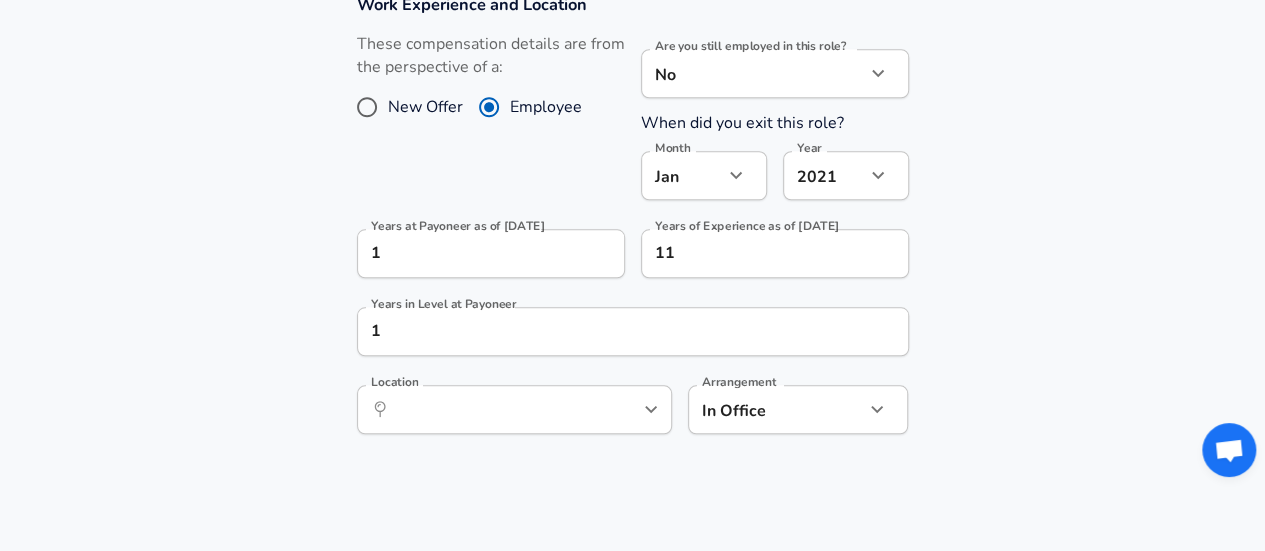 scroll, scrollTop: 1000, scrollLeft: 0, axis: vertical 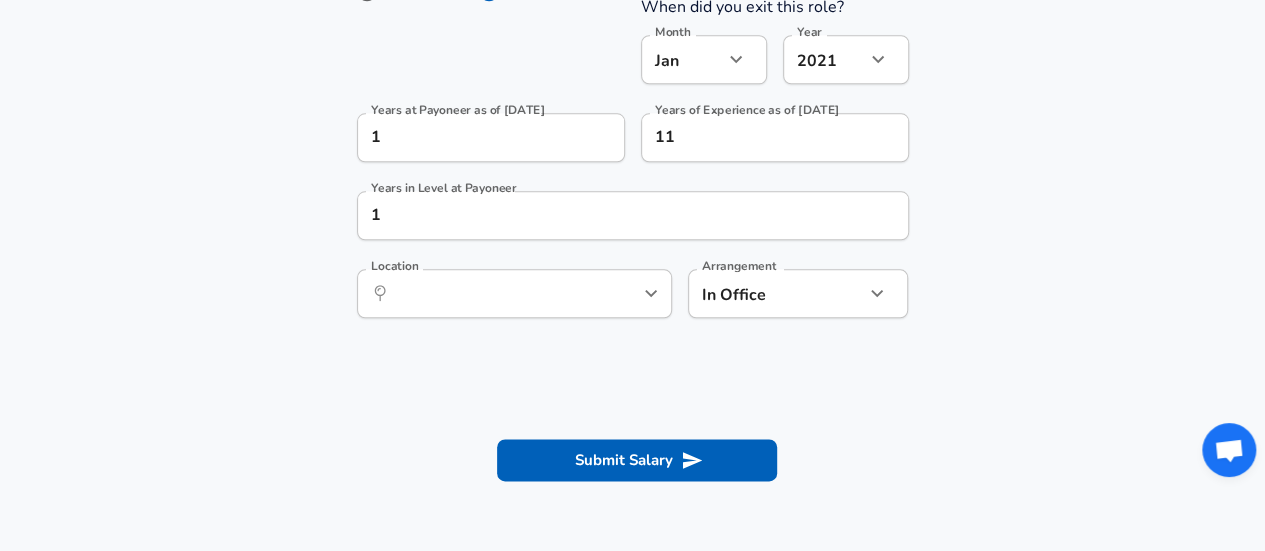 click 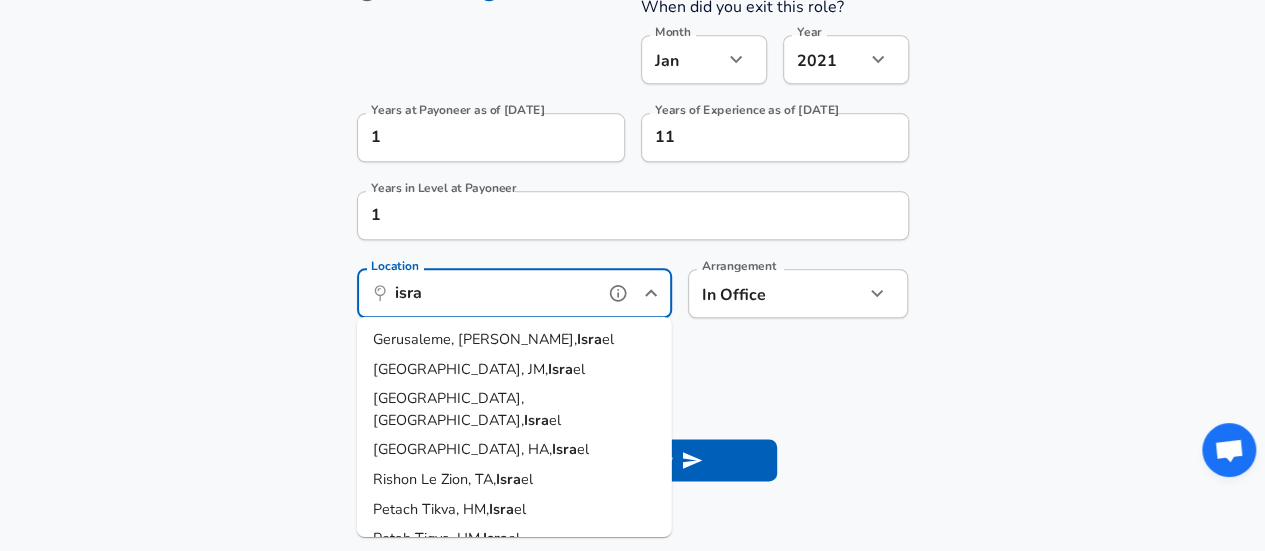 click on "Isra" at bounding box center [501, 508] 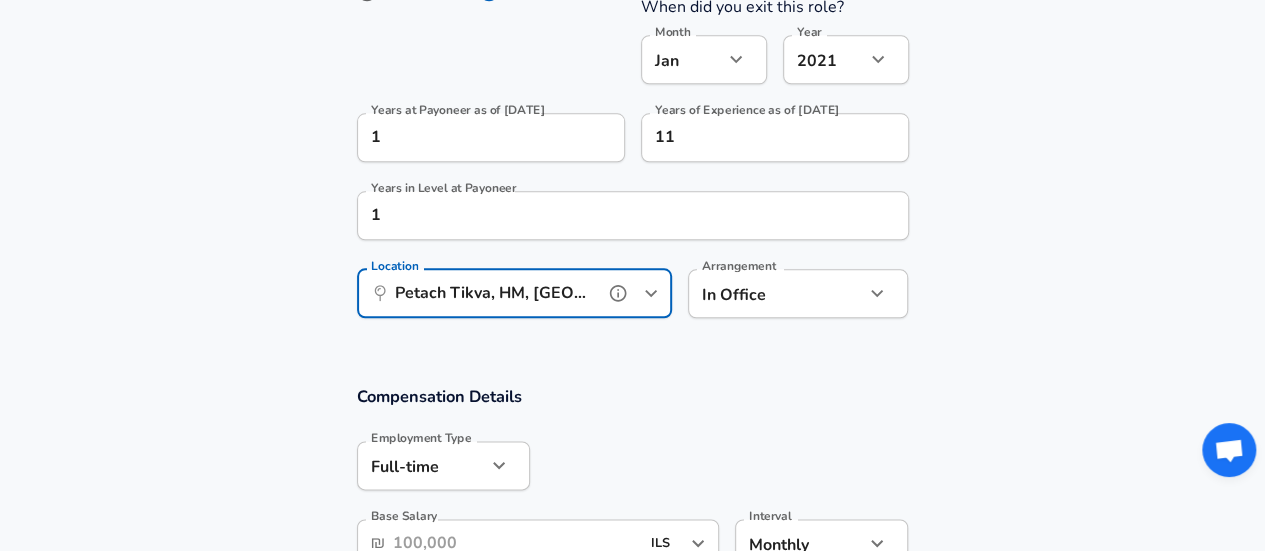 type on "Petach Tikva, HM, [GEOGRAPHIC_DATA]" 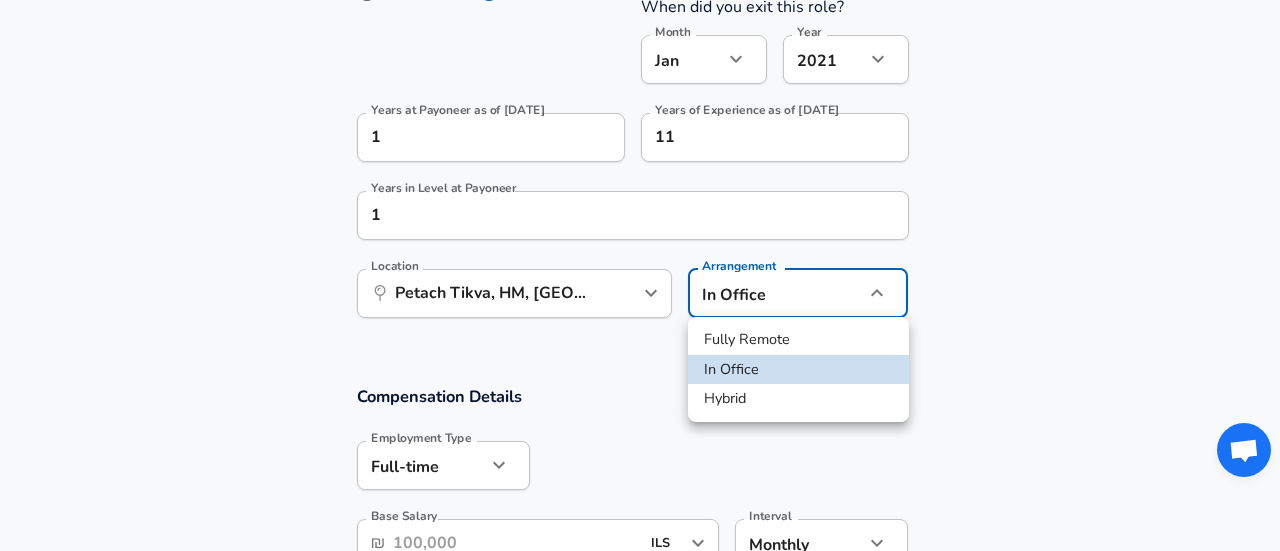 click on "Restart Add Your Salary Upload your offer letter   to verify your submission Enhance Privacy and Anonymity No Automatically hides specific fields until there are enough submissions to safely display the full details.   More Details Based on your submission and the data points that we have already collected, we will automatically hide and anonymize specific fields if there aren't enough data points to remain sufficiently anonymous. Company & Title Information   Enter the company you received your offer from Company Payoneer Company   Select the title that closest resembles your official title. This should be similar to the title that was present on your offer letter. Title Software Engineer Title Job Family Software Engineer Job Family Select Specialization Distributed Systems (Back-End) Distributed Systems (Back-End) Select Specialization   Your level on the career ladder. e.g. L3 or Senior Product Manager or Principal Engineer or Distinguished Engineer Level Senior Level Work Experience and Location Employee" at bounding box center (640, -725) 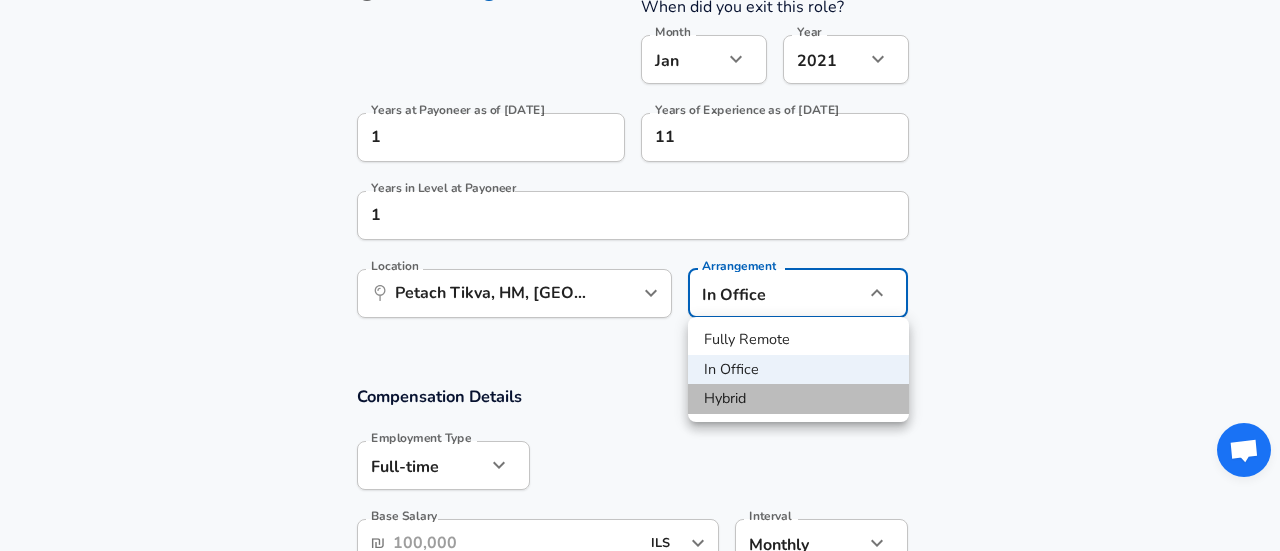click on "Hybrid" at bounding box center [798, 399] 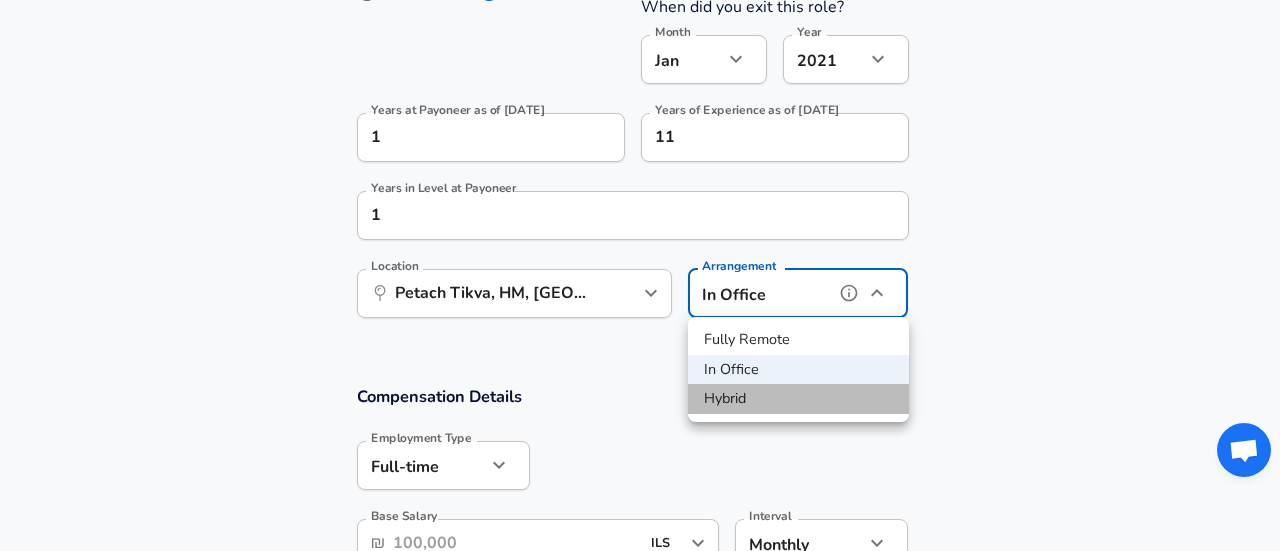 type on "hybrid" 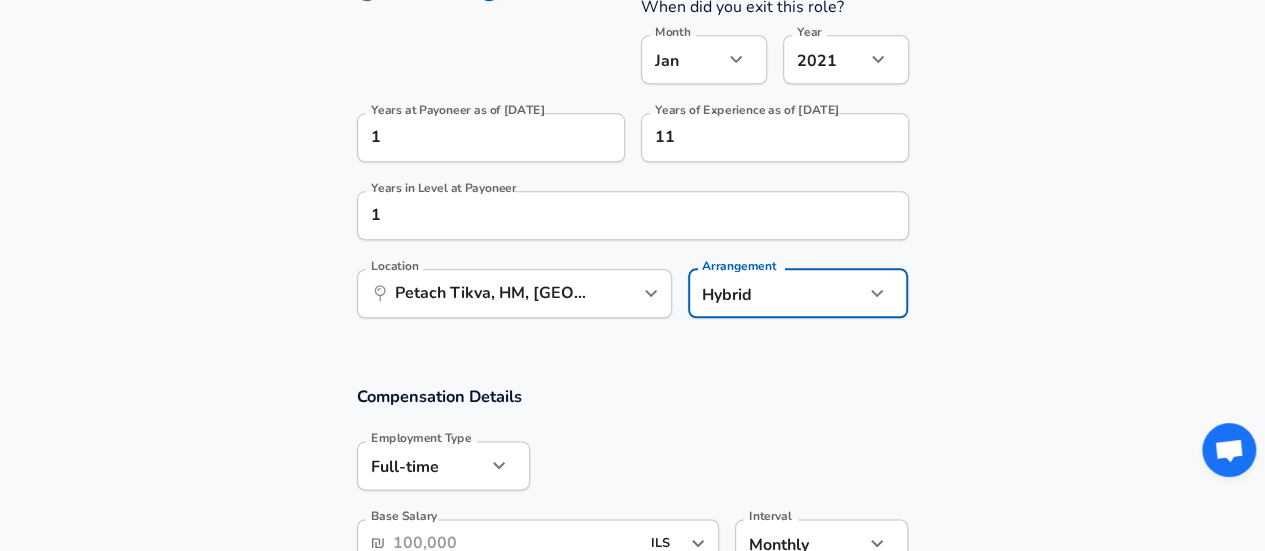click on "Compensation Details Employment Type [DEMOGRAPHIC_DATA] full_time Employment Type Base Salary ​ ₪ ILS ​ Base Salary Interval Monthly monthly Interval" at bounding box center (633, 483) 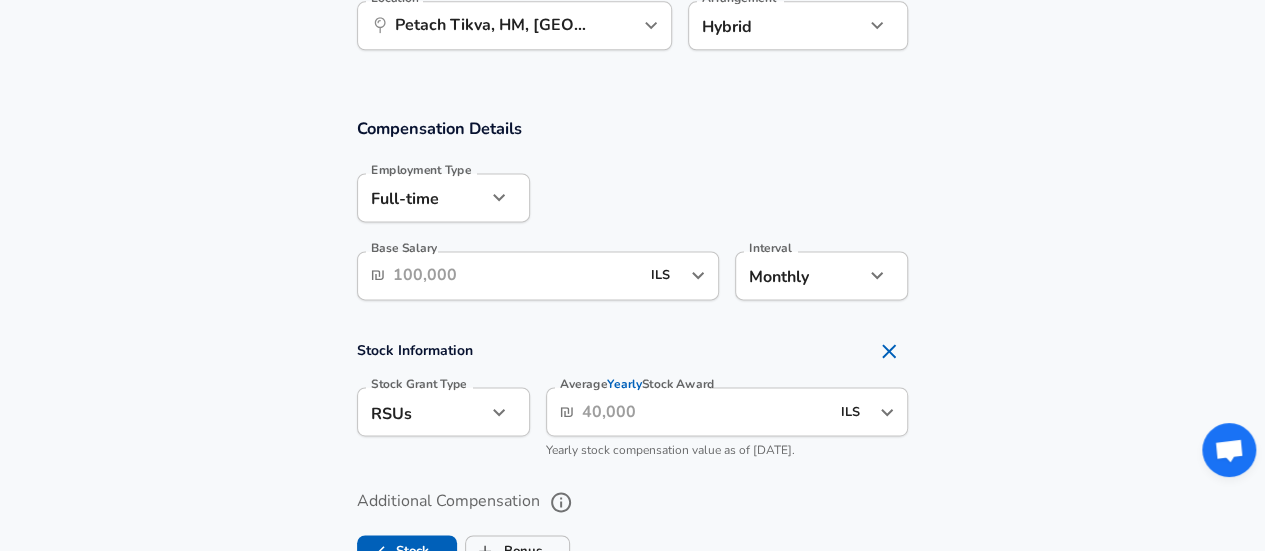 scroll, scrollTop: 1300, scrollLeft: 0, axis: vertical 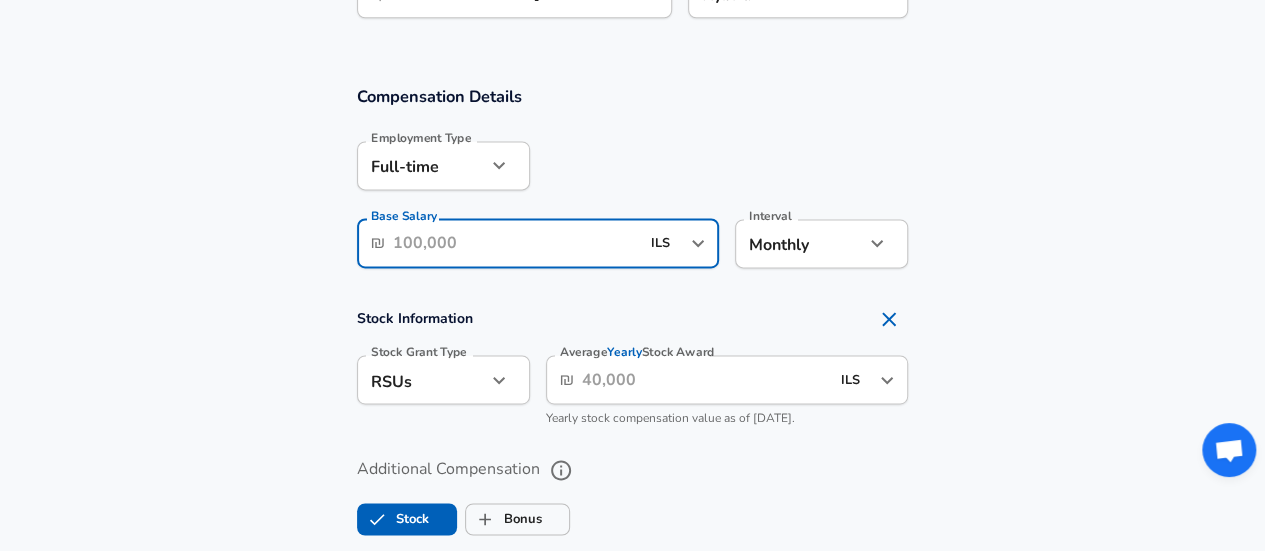 click on "Base Salary" at bounding box center (516, 243) 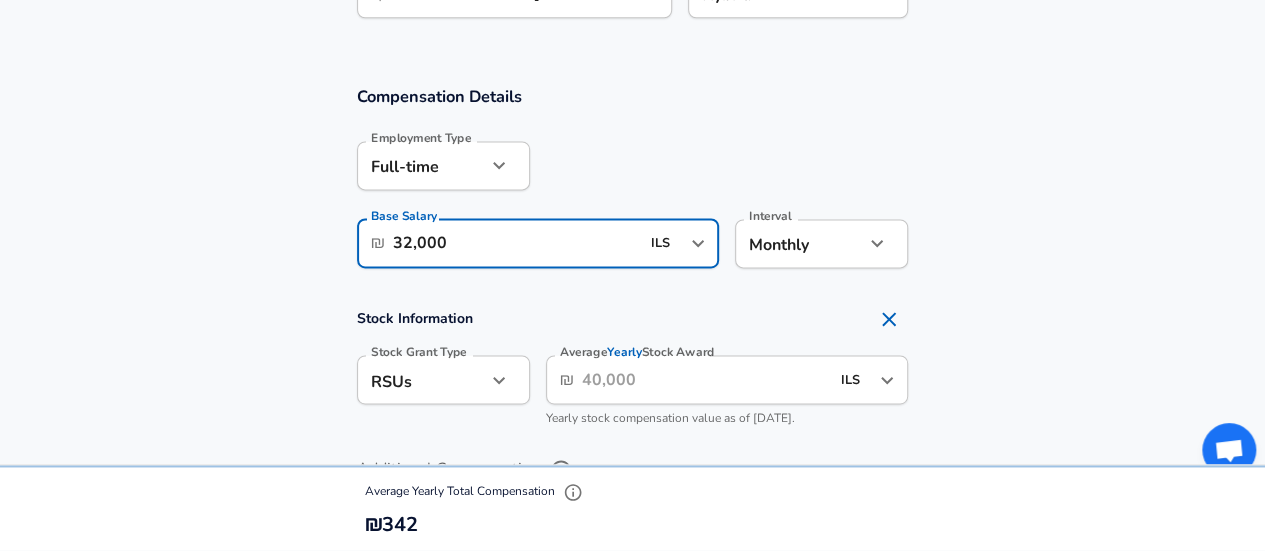 type on "32,000" 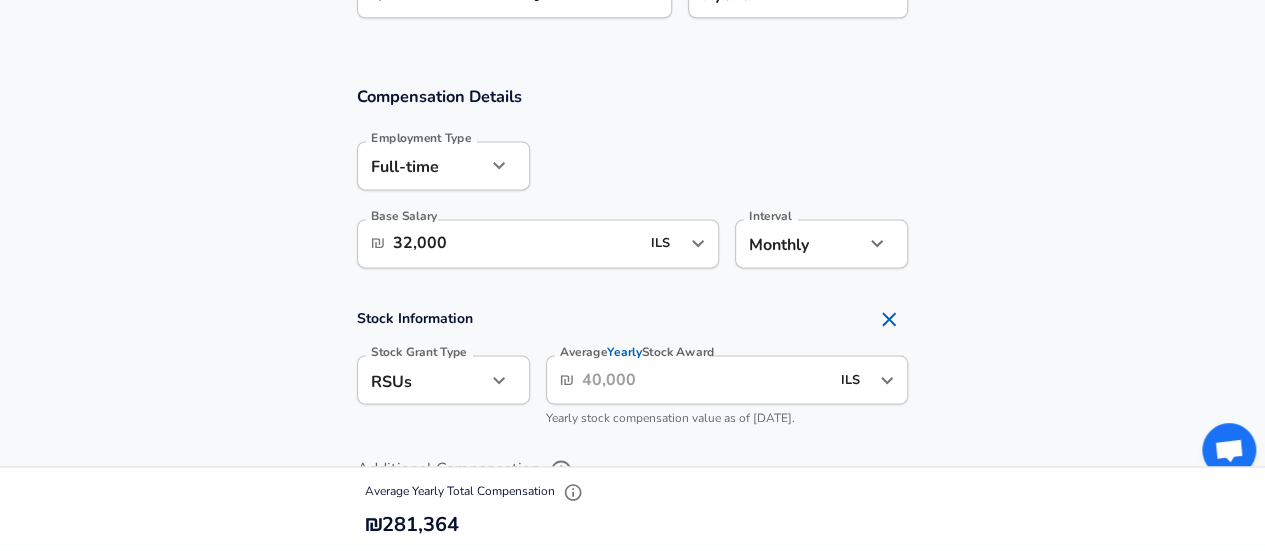 scroll, scrollTop: 1400, scrollLeft: 0, axis: vertical 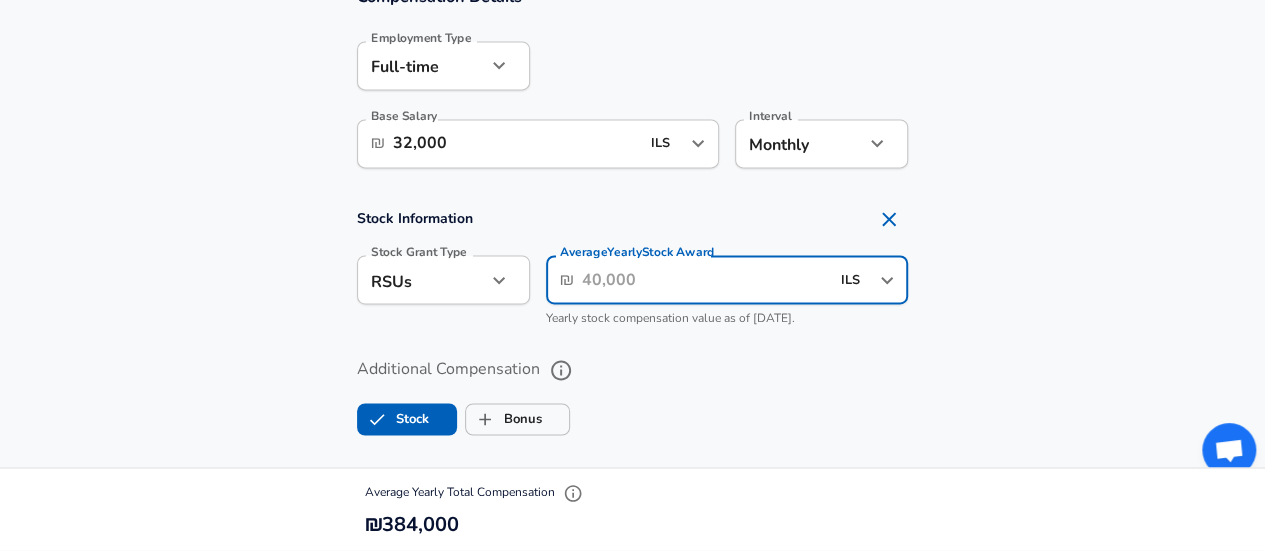 click on "Average  Yearly  Stock Award" at bounding box center [705, 279] 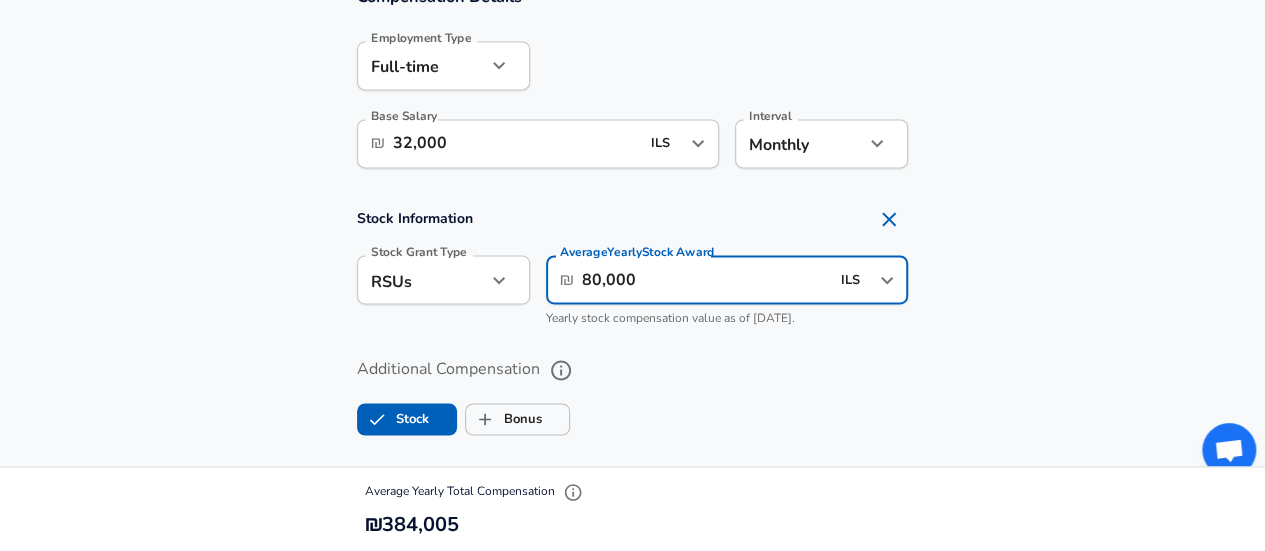 type on "80,000" 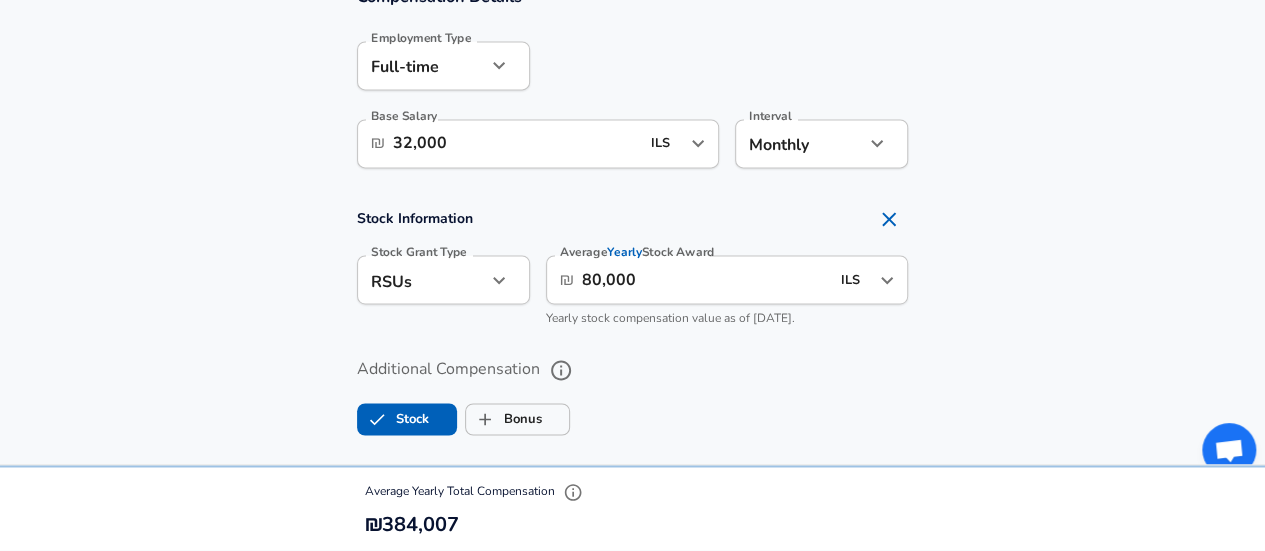 click on "Additional Compensation" at bounding box center (633, 370) 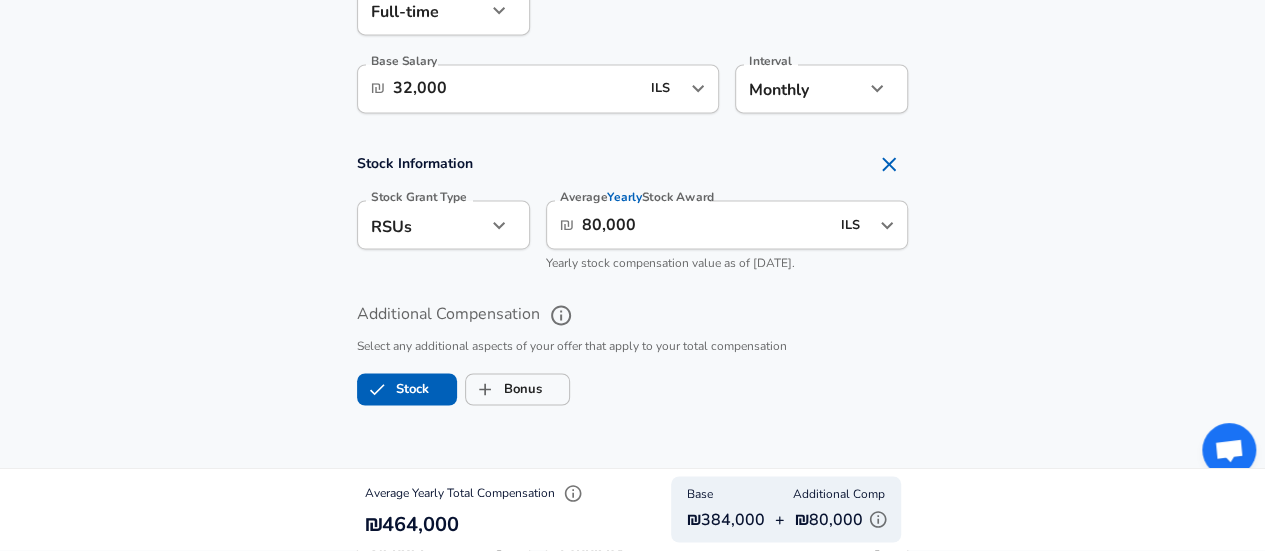 scroll, scrollTop: 1500, scrollLeft: 0, axis: vertical 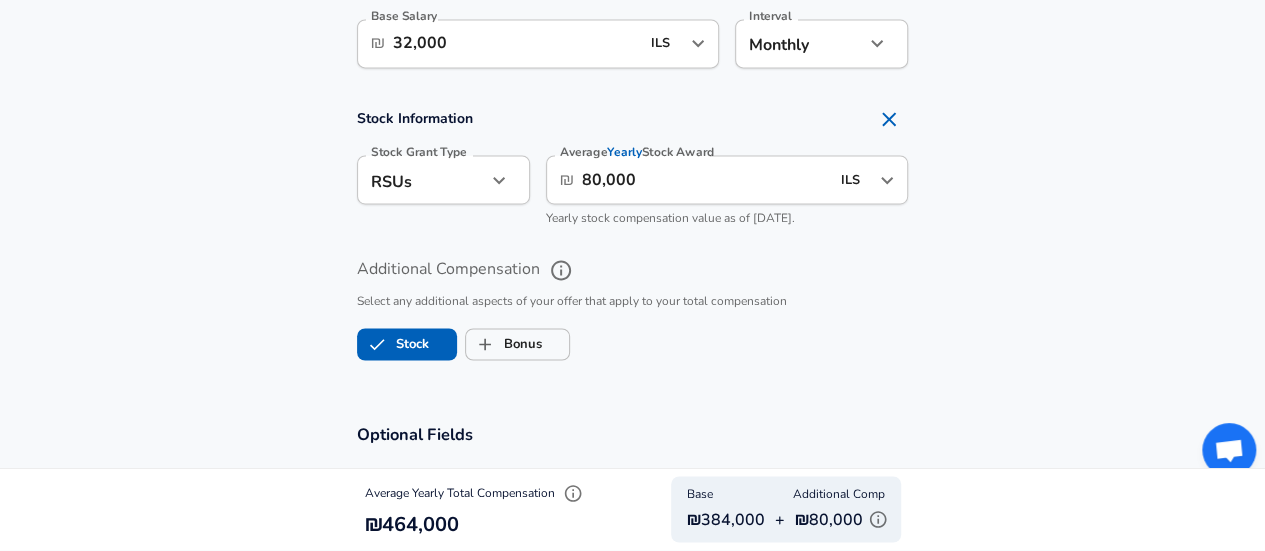 click on "Additional Compensation" at bounding box center (633, 270) 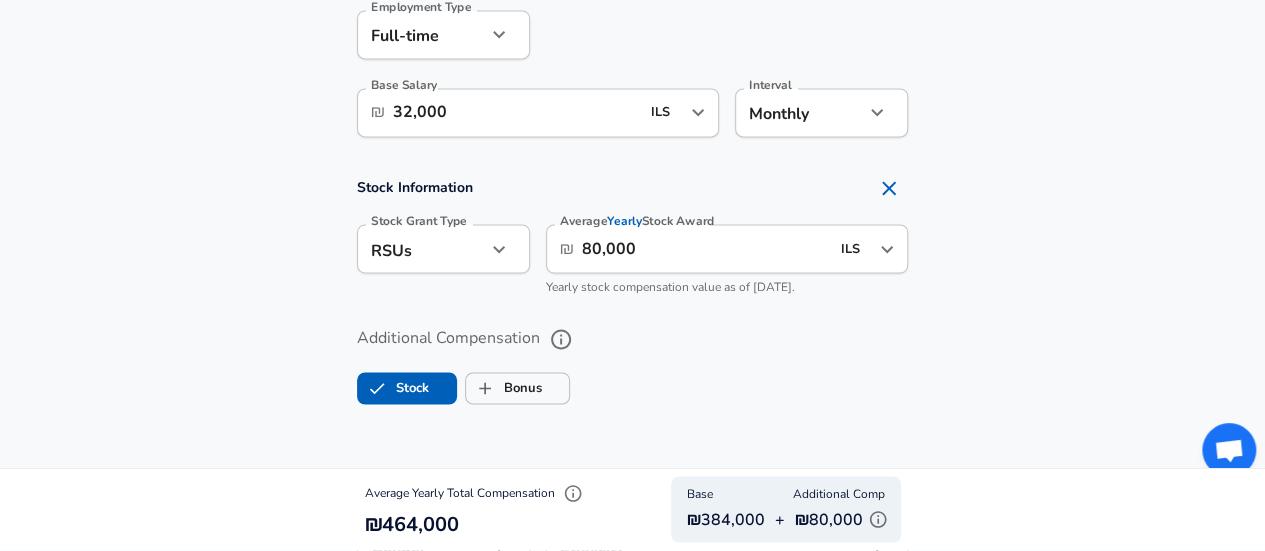 scroll, scrollTop: 1400, scrollLeft: 0, axis: vertical 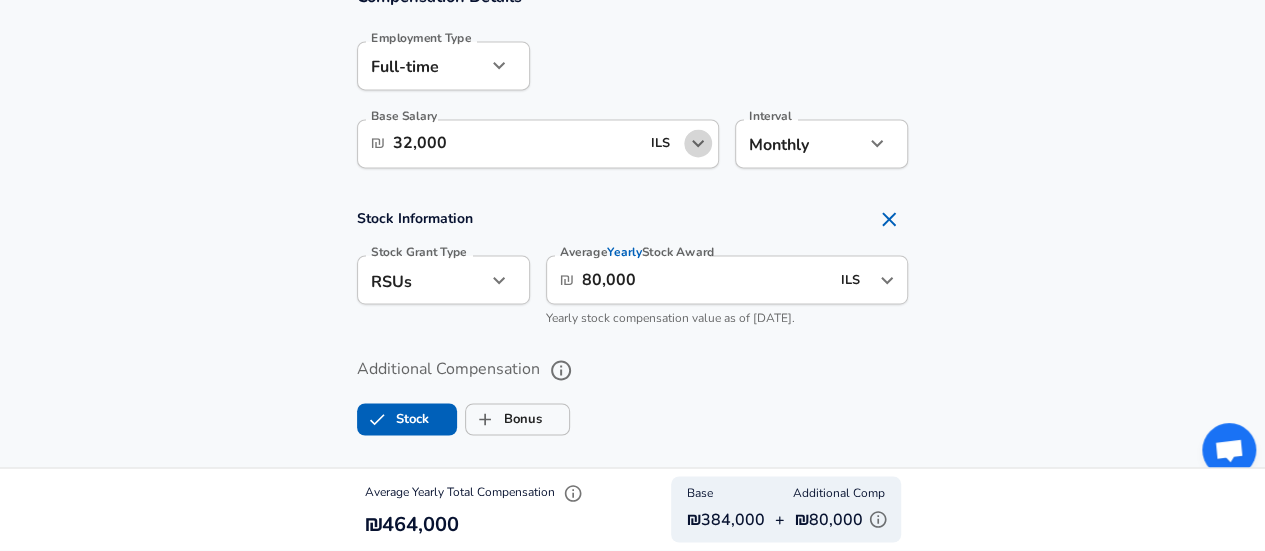 click 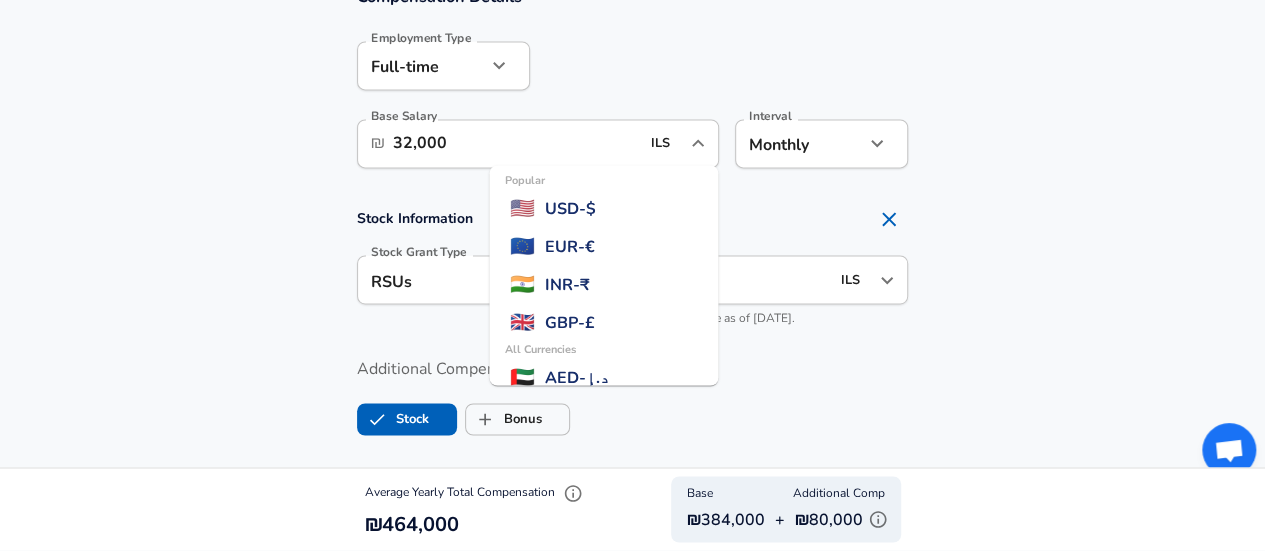scroll, scrollTop: 2291, scrollLeft: 0, axis: vertical 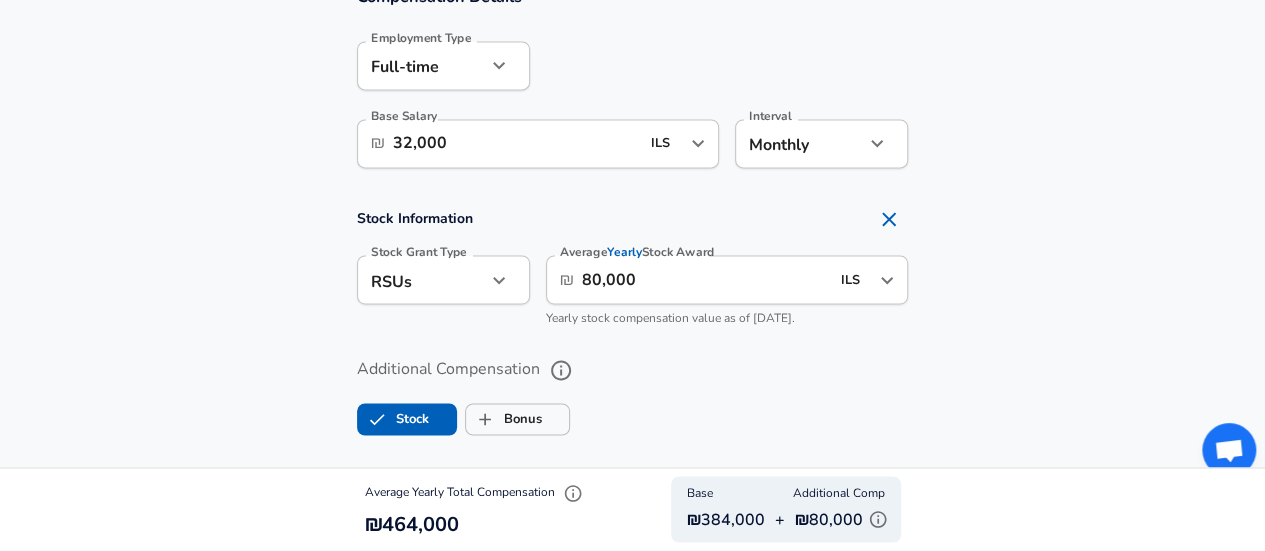 click on "32,000" at bounding box center (516, 143) 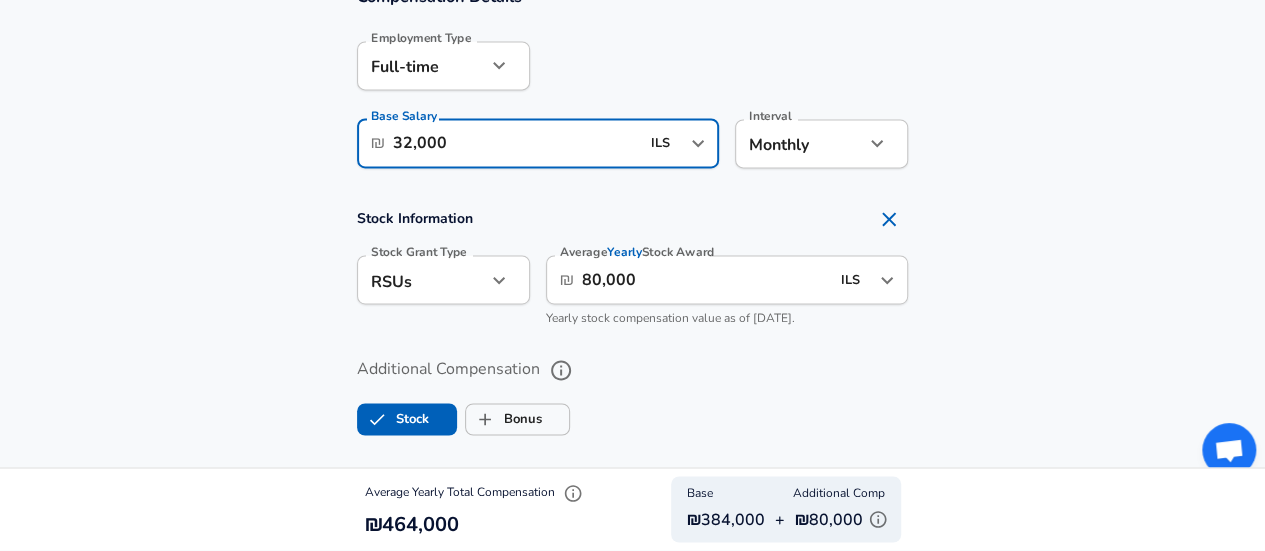 scroll, scrollTop: 0, scrollLeft: 0, axis: both 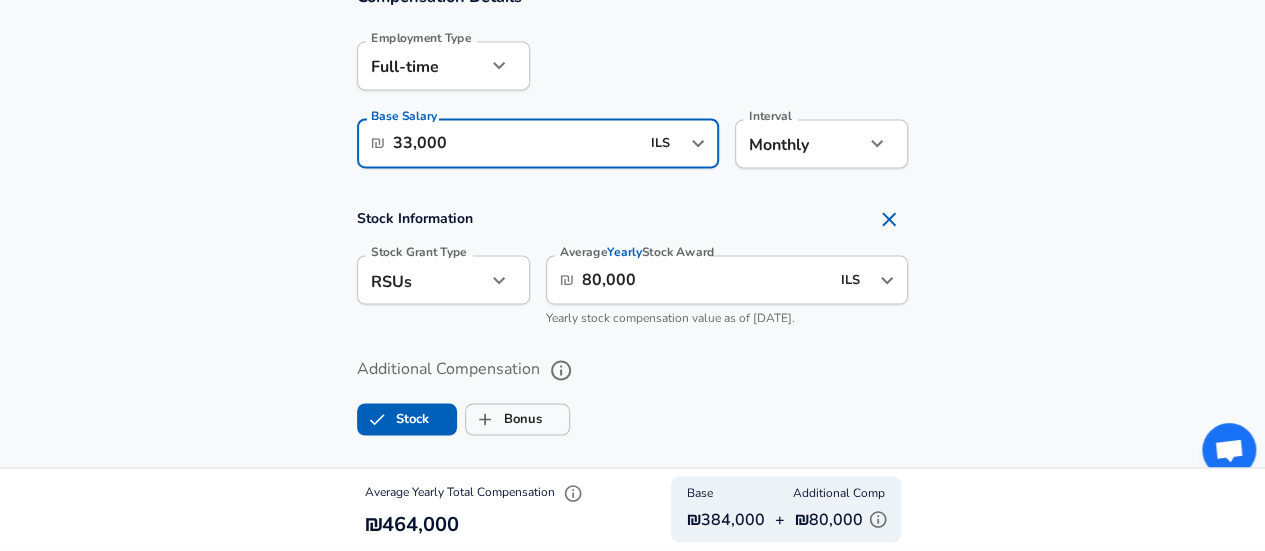 type on "33,000" 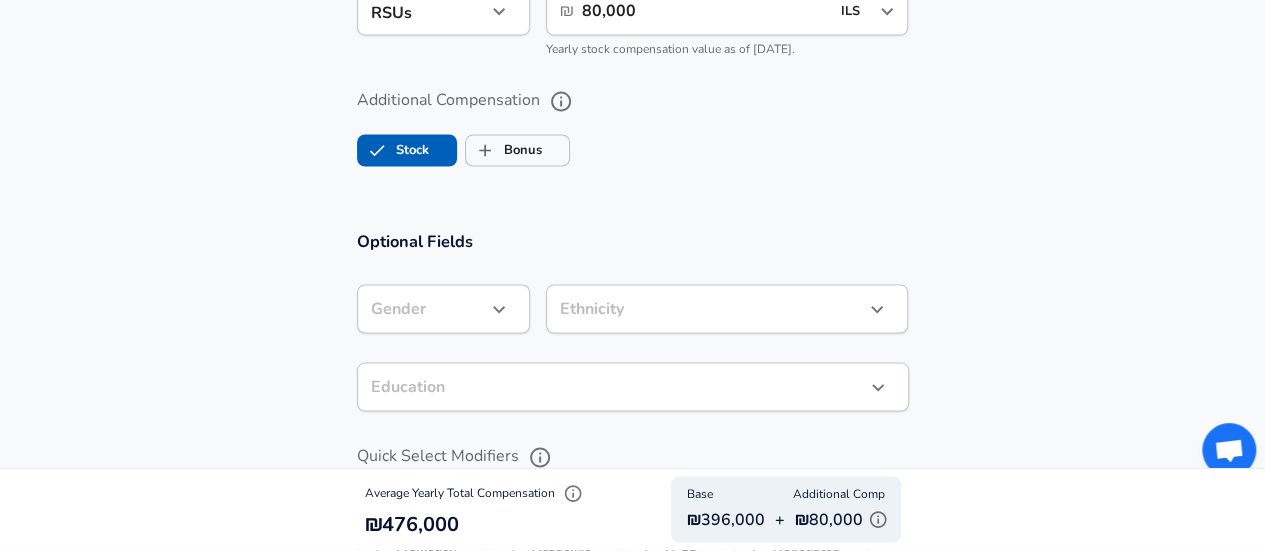 scroll, scrollTop: 1700, scrollLeft: 0, axis: vertical 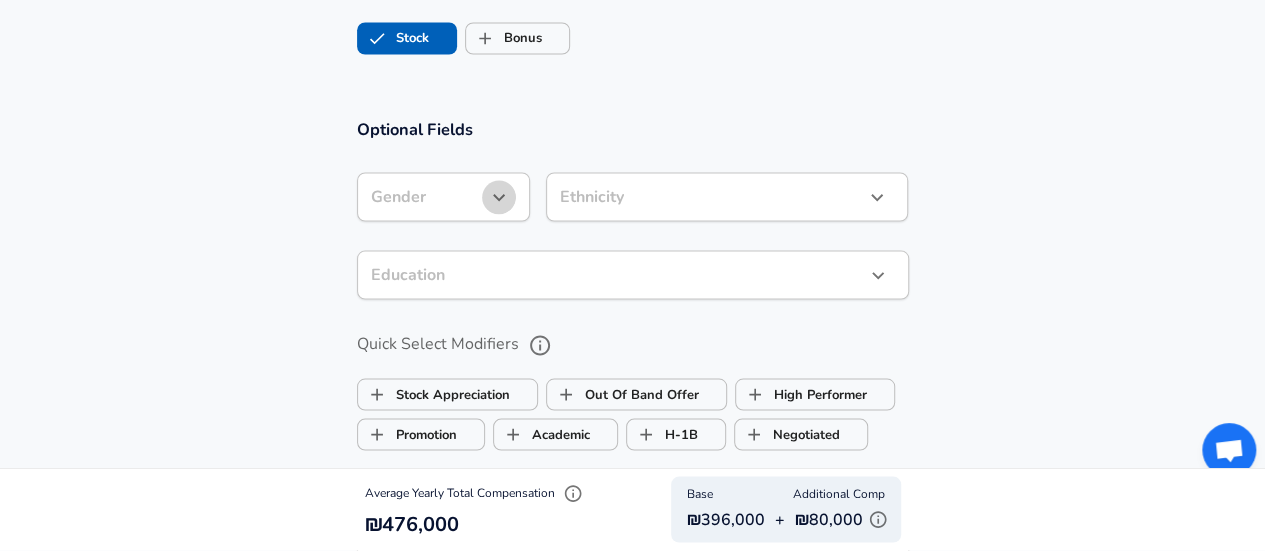 click at bounding box center (499, 197) 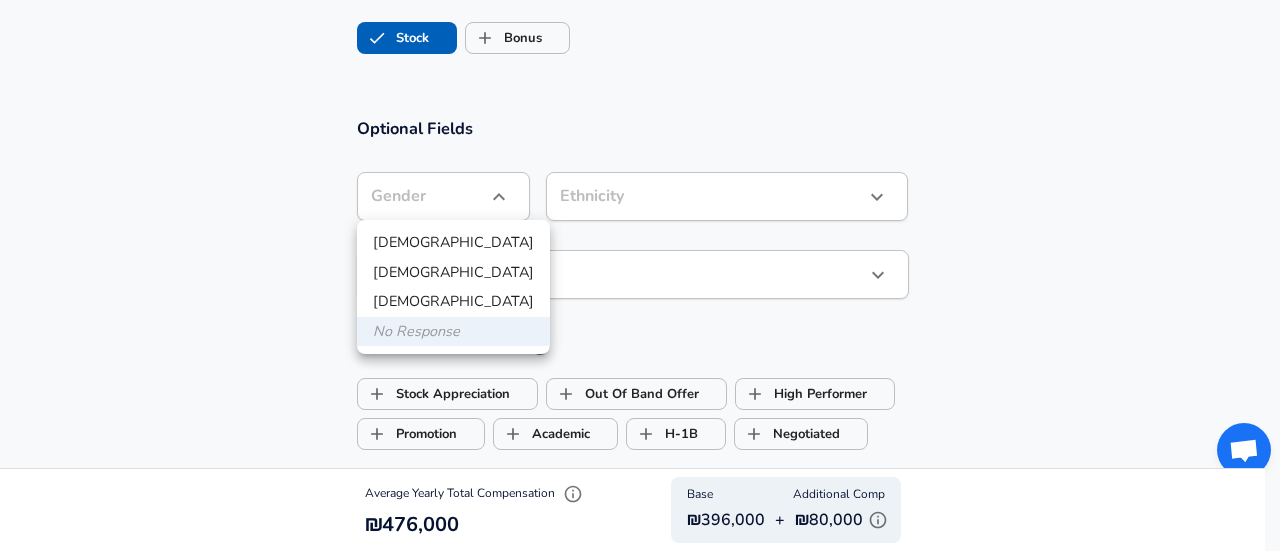 click on "[DEMOGRAPHIC_DATA]" at bounding box center (453, 273) 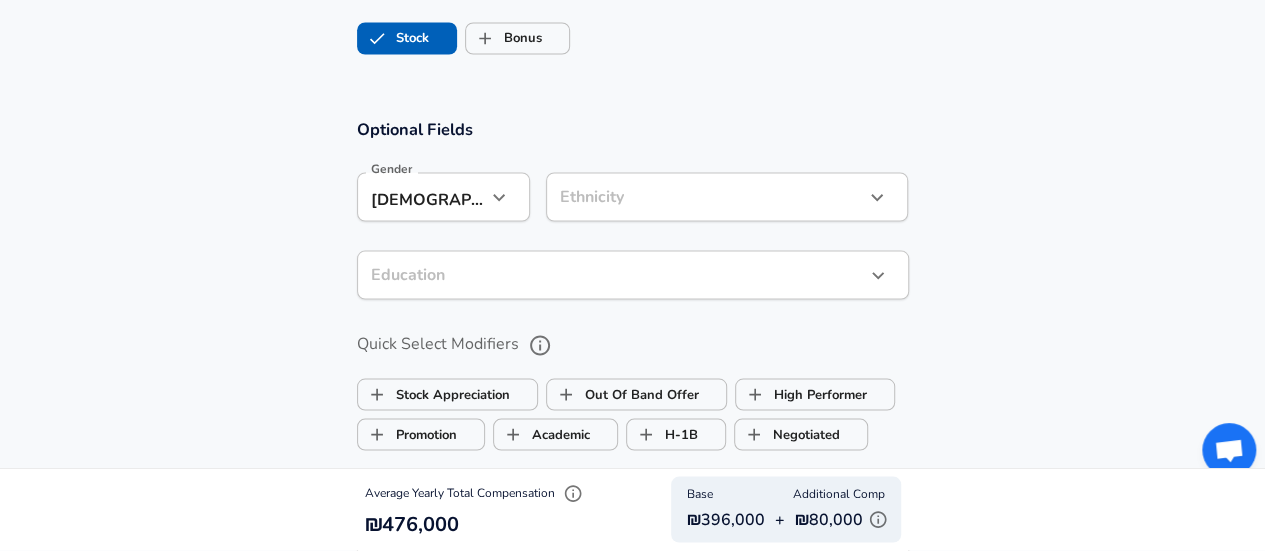 click on "Restart Add Your Salary Upload your offer letter   to verify your submission Enhance Privacy and Anonymity No Automatically hides specific fields until there are enough submissions to safely display the full details.   More Details Based on your submission and the data points that we have already collected, we will automatically hide and anonymize specific fields if there aren't enough data points to remain sufficiently anonymous. Company & Title Information   Enter the company you received your offer from Company Payoneer Company   Select the title that closest resembles your official title. This should be similar to the title that was present on your offer letter. Title Software Engineer Title Job Family Software Engineer Job Family Select Specialization Distributed Systems (Back-End) Distributed Systems (Back-End) Select Specialization   Your level on the career ladder. e.g. L3 or Senior Product Manager or Principal Engineer or Distinguished Engineer Level Senior Level Work Experience and Location Employee" at bounding box center (632, -1506) 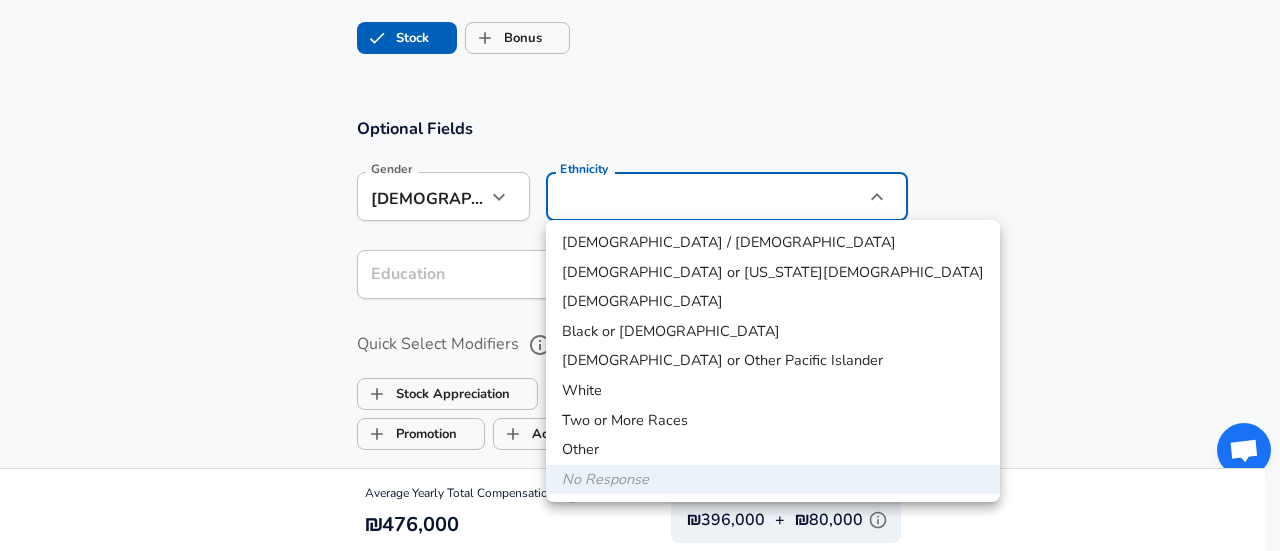 click at bounding box center (640, 275) 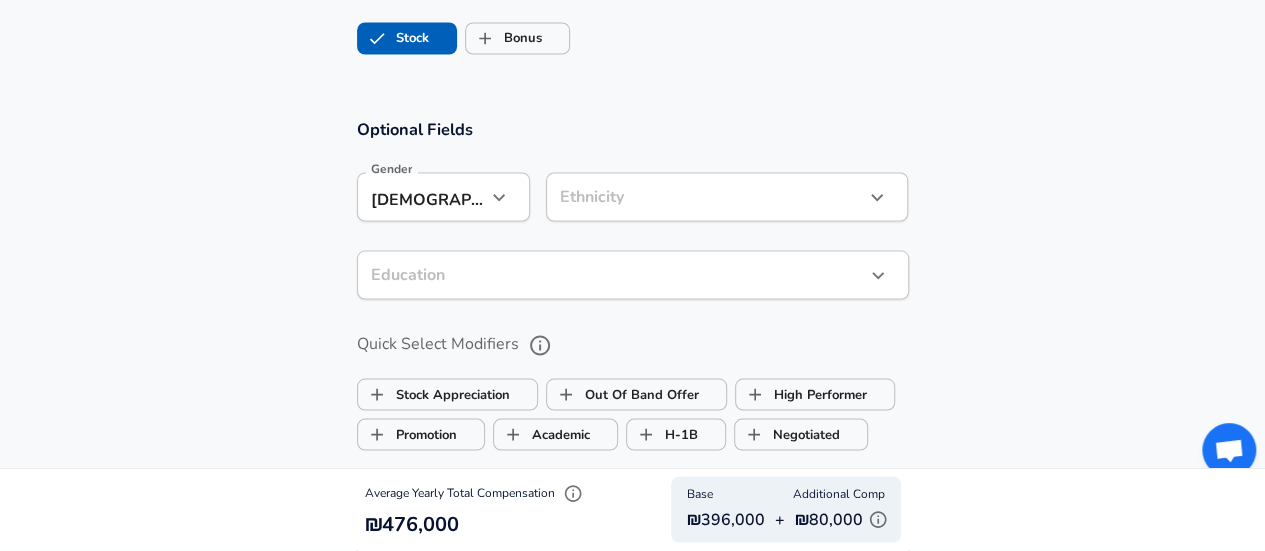 click 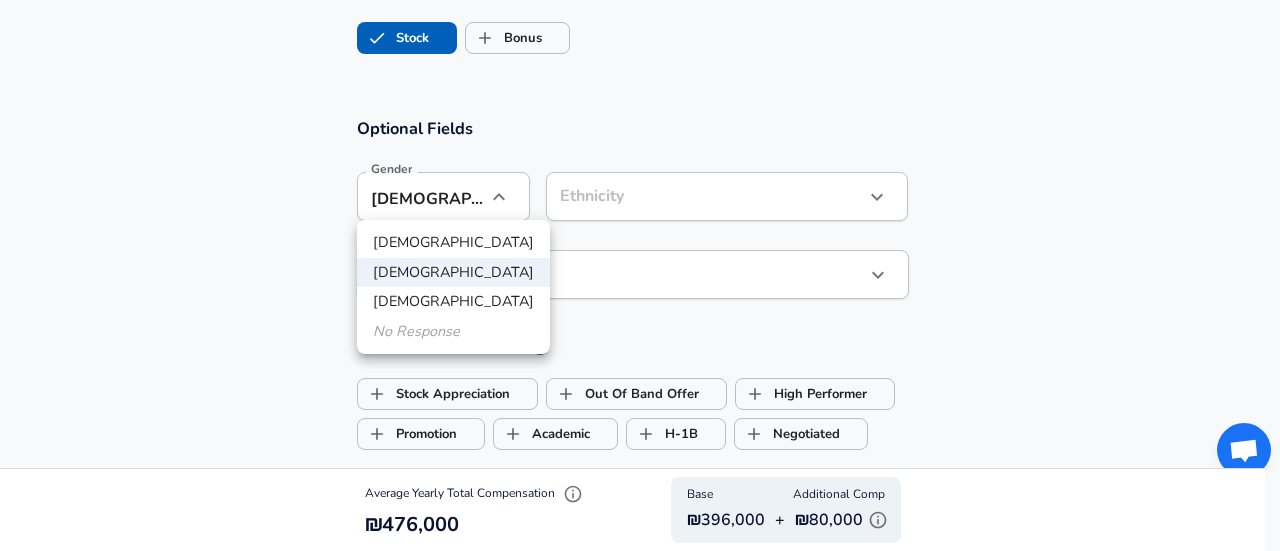 click on "No Response" at bounding box center [453, 332] 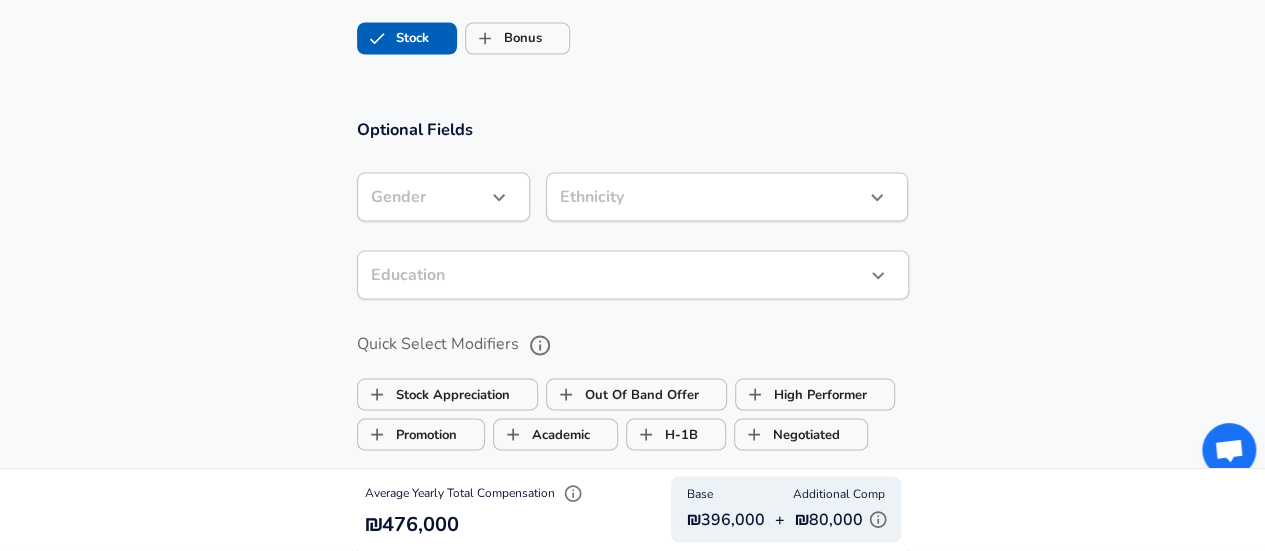click on "Optional Fields" at bounding box center (633, 128) 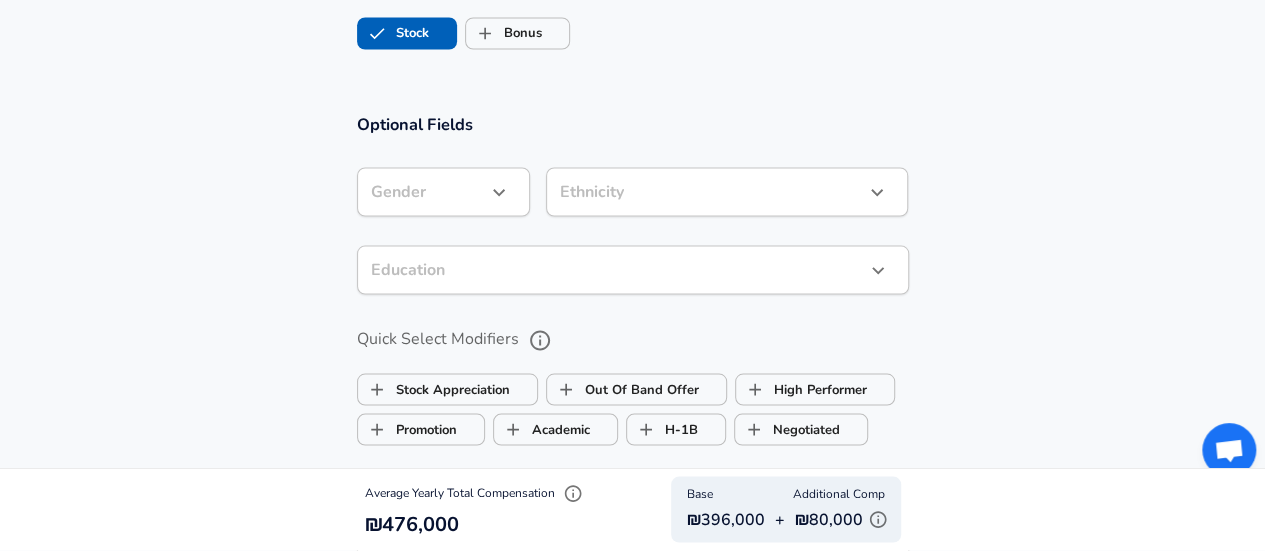 scroll, scrollTop: 1781, scrollLeft: 0, axis: vertical 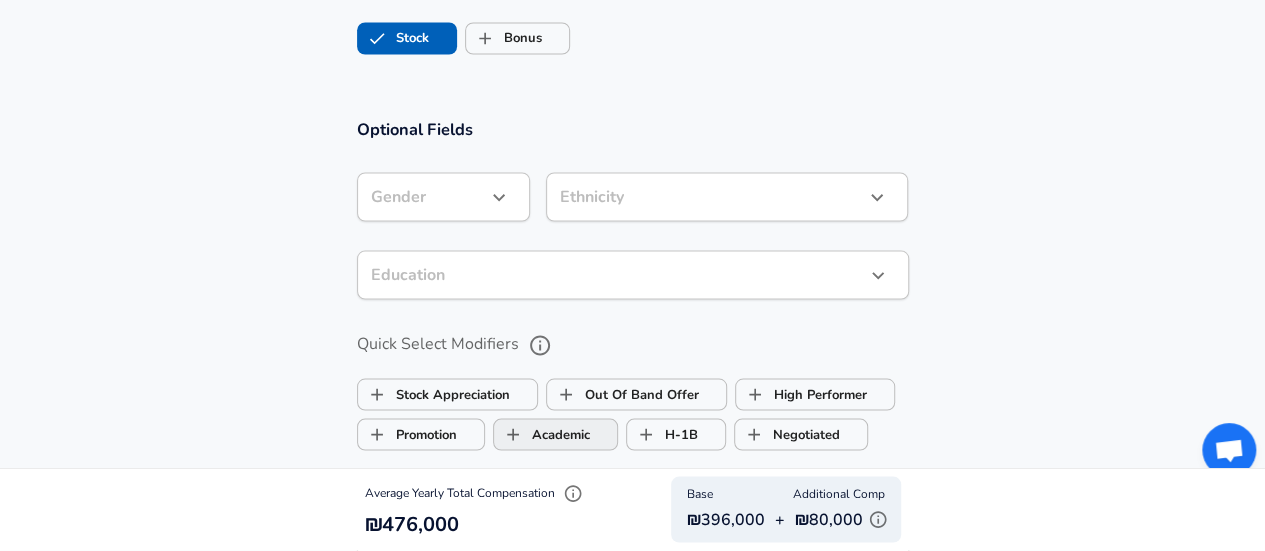 click on "Academic" at bounding box center (542, 434) 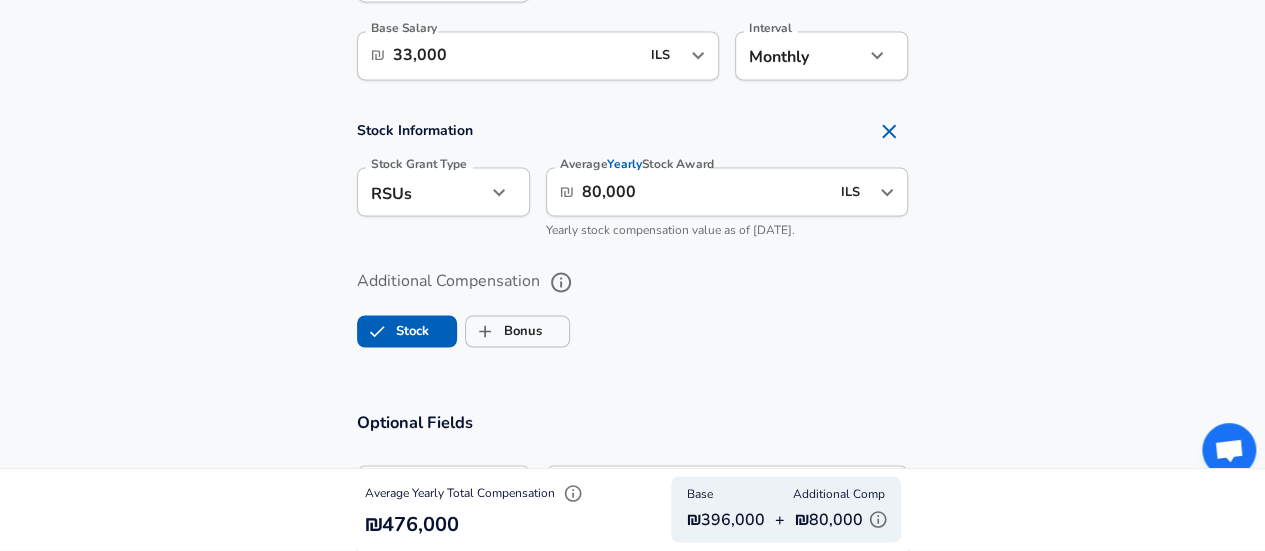 scroll, scrollTop: 1481, scrollLeft: 0, axis: vertical 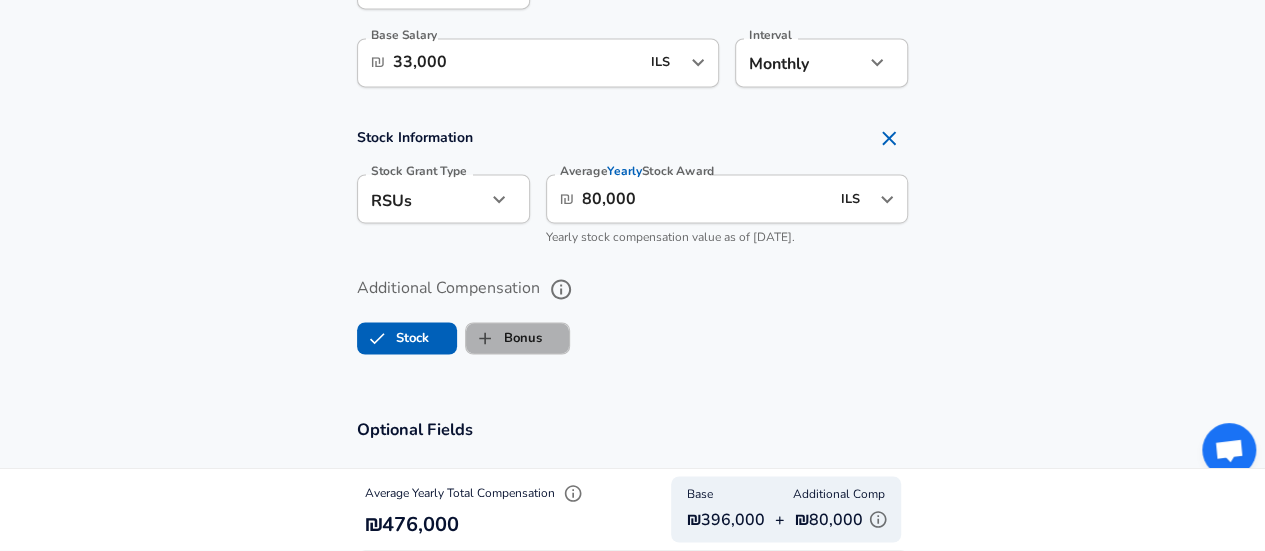 click on "Bonus" at bounding box center (504, 338) 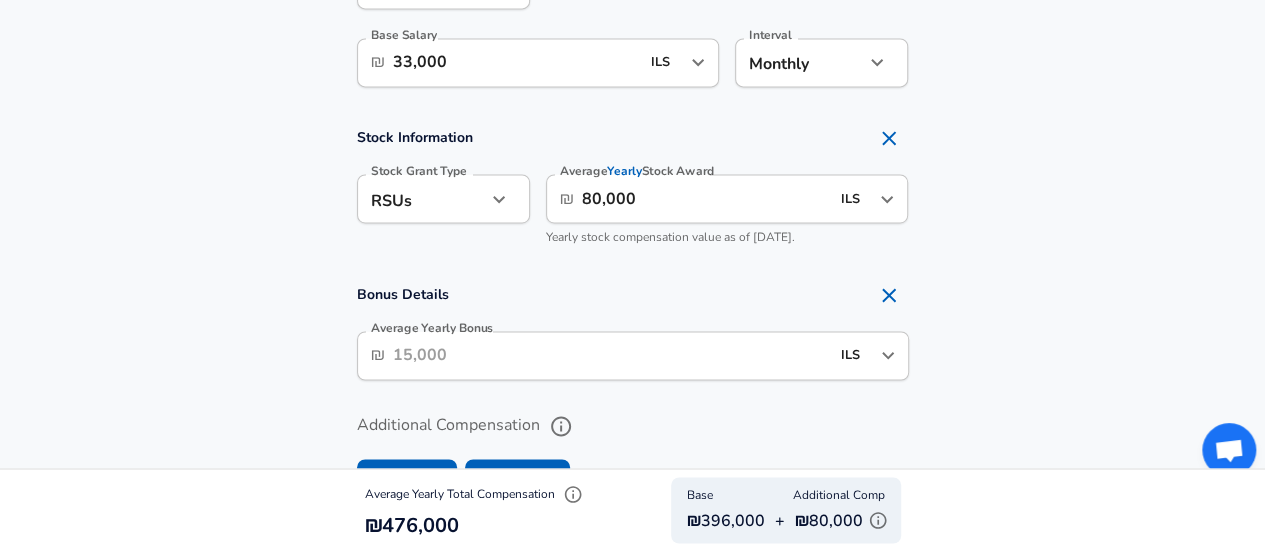click 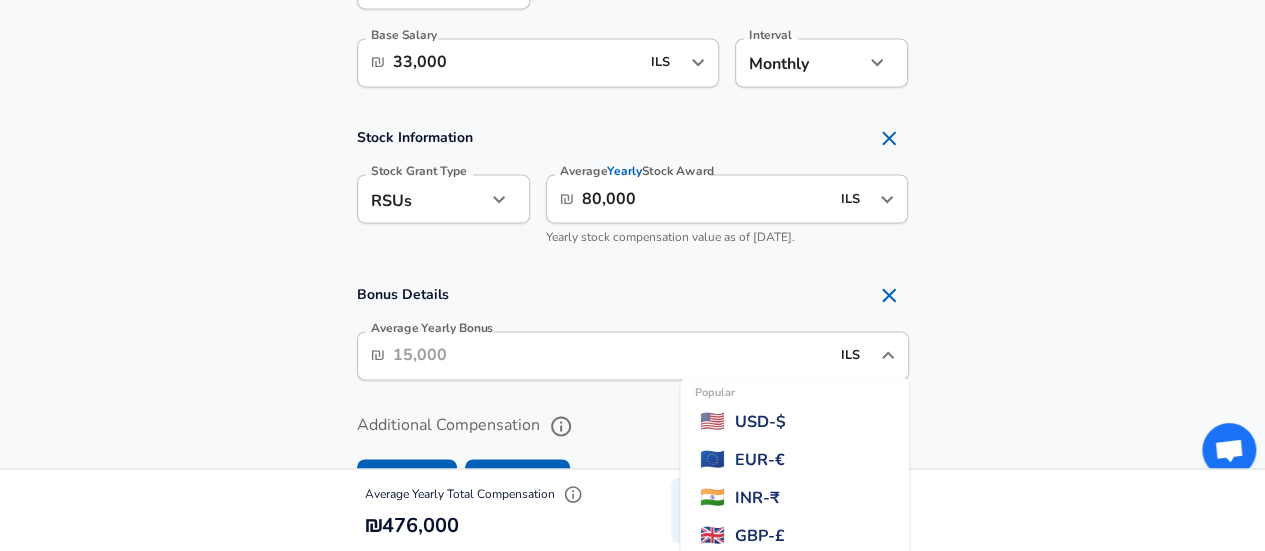 scroll, scrollTop: 2291, scrollLeft: 0, axis: vertical 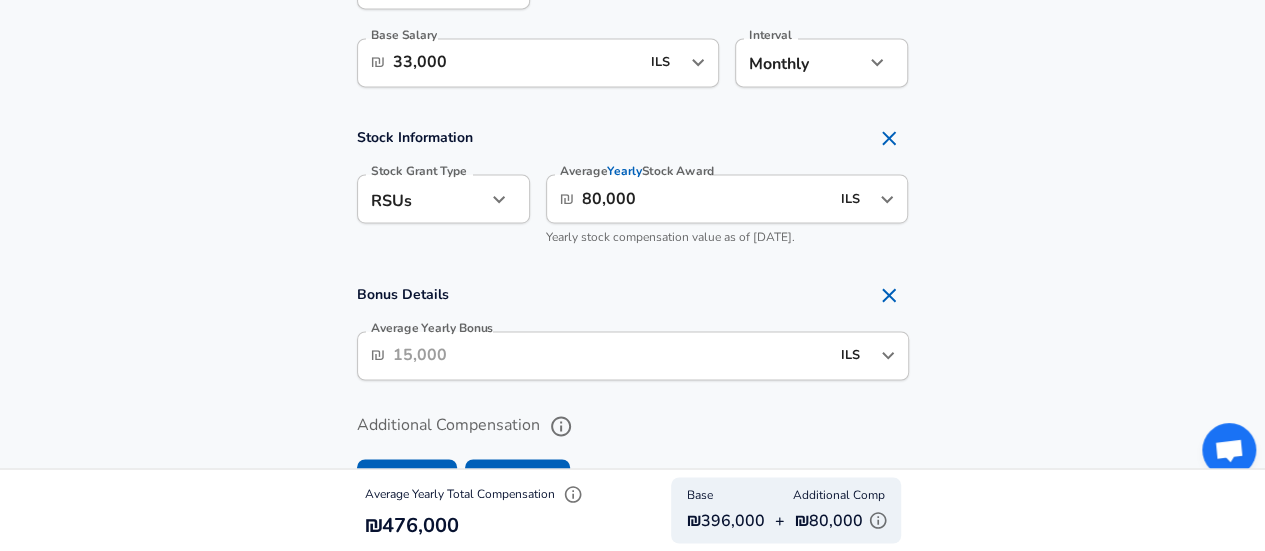 click on "Bonus Details" at bounding box center (633, 295) 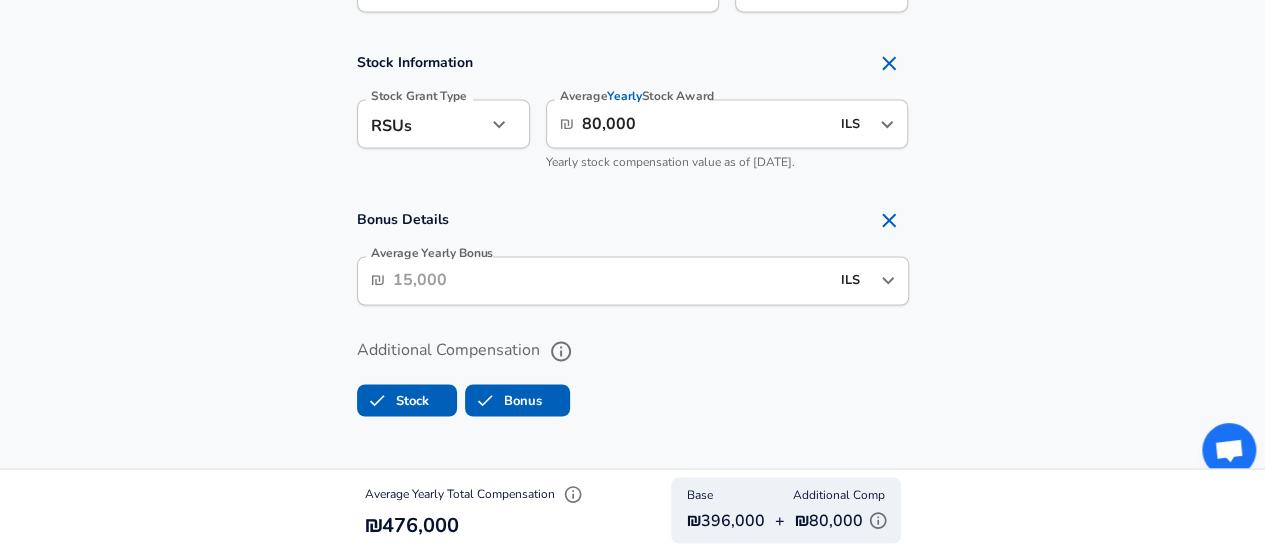 scroll, scrollTop: 1681, scrollLeft: 0, axis: vertical 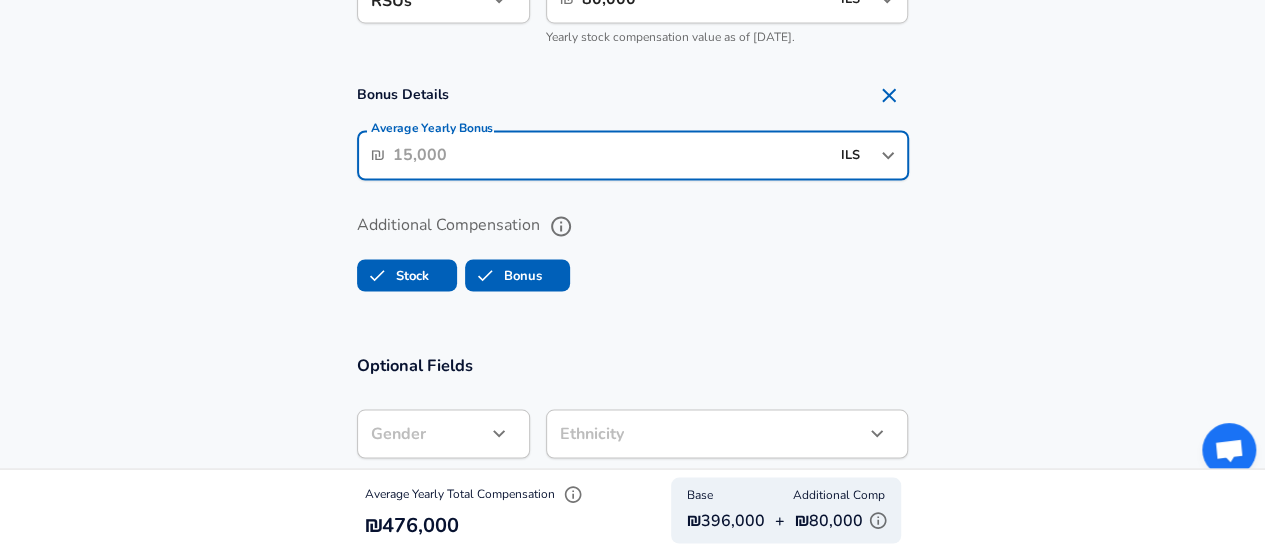 click on "Average Yearly Bonus" at bounding box center [611, 155] 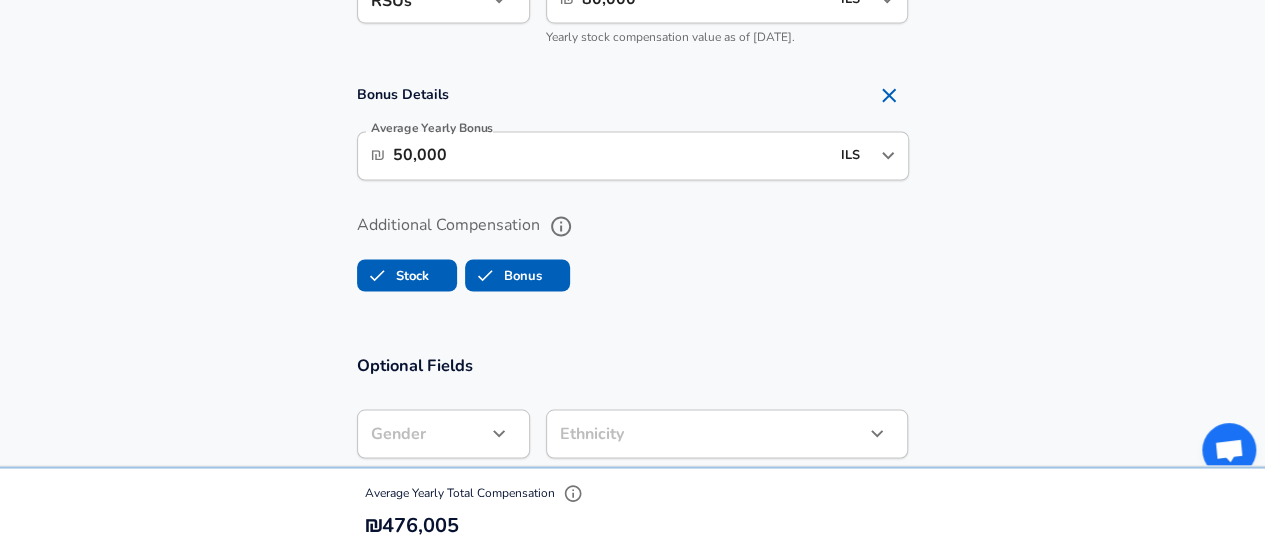 click on "Compensation Details Employment Type [DEMOGRAPHIC_DATA] full_time Employment Type Base Salary ​ ₪ 33,000 ILS ​ Base Salary Interval Monthly monthly Interval Stock Information  Stock Grant Type RSUs stock Stock Grant Type Average  Yearly  Stock Award ​ ₪ 80,000 ILS ​ Average  Yearly  Stock Award   Yearly stock compensation value as of [DATE]. Bonus Details  Average Yearly Bonus ​ ₪ 50,000 ILS ​ Average Yearly Bonus Additional Compensation   Stock Bonus" at bounding box center (632, 6) 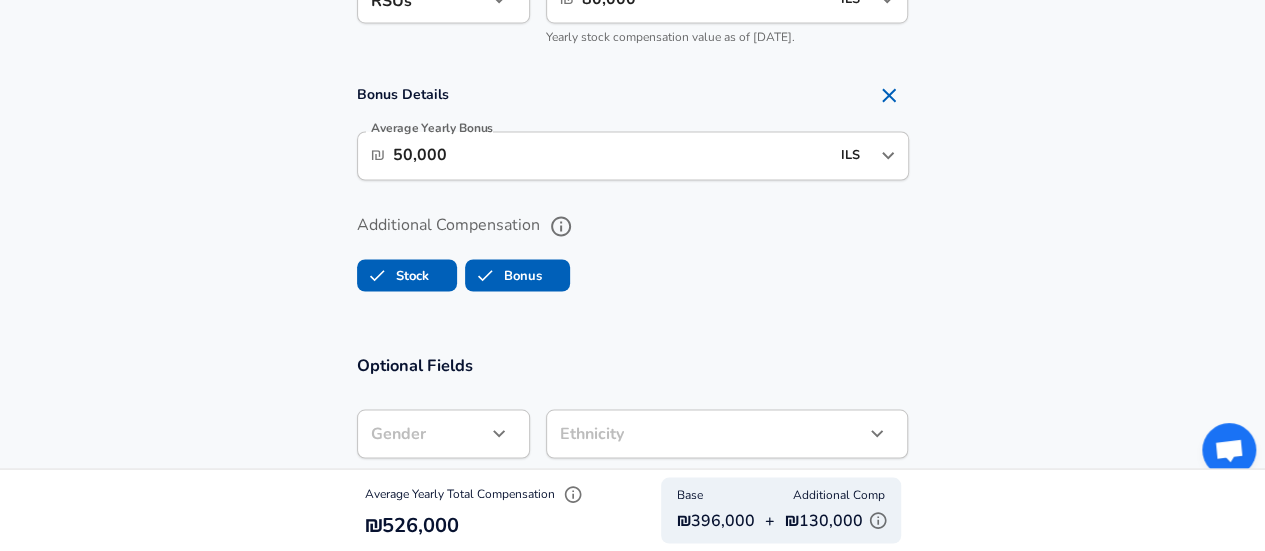 scroll, scrollTop: 0, scrollLeft: 0, axis: both 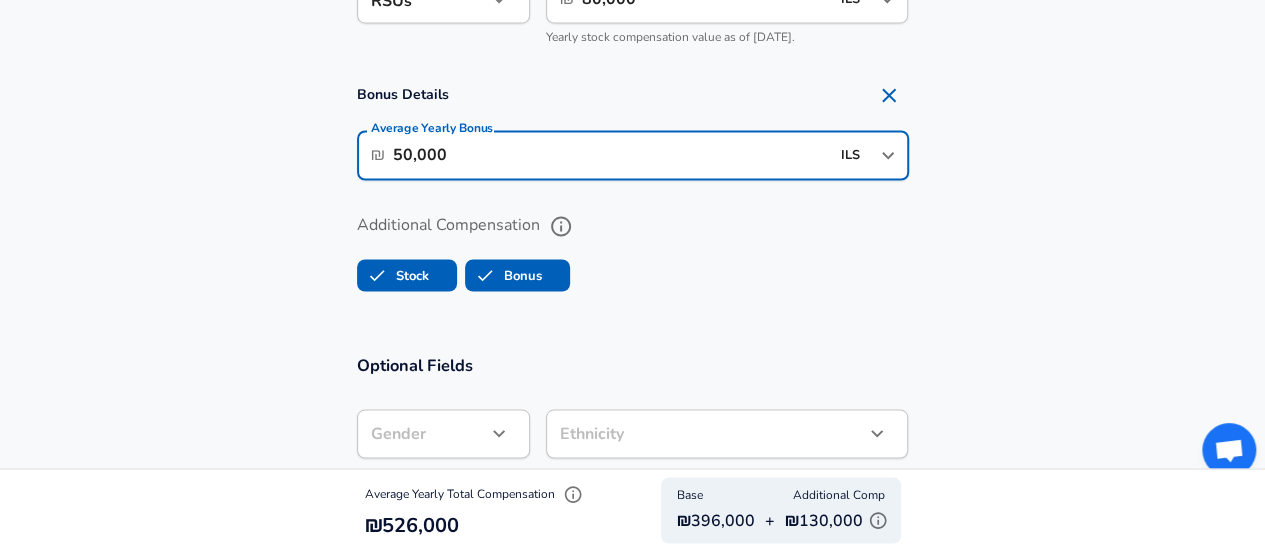 click on "​ ₪ 50,000 ILS ​ Average Yearly Bonus" at bounding box center [633, 155] 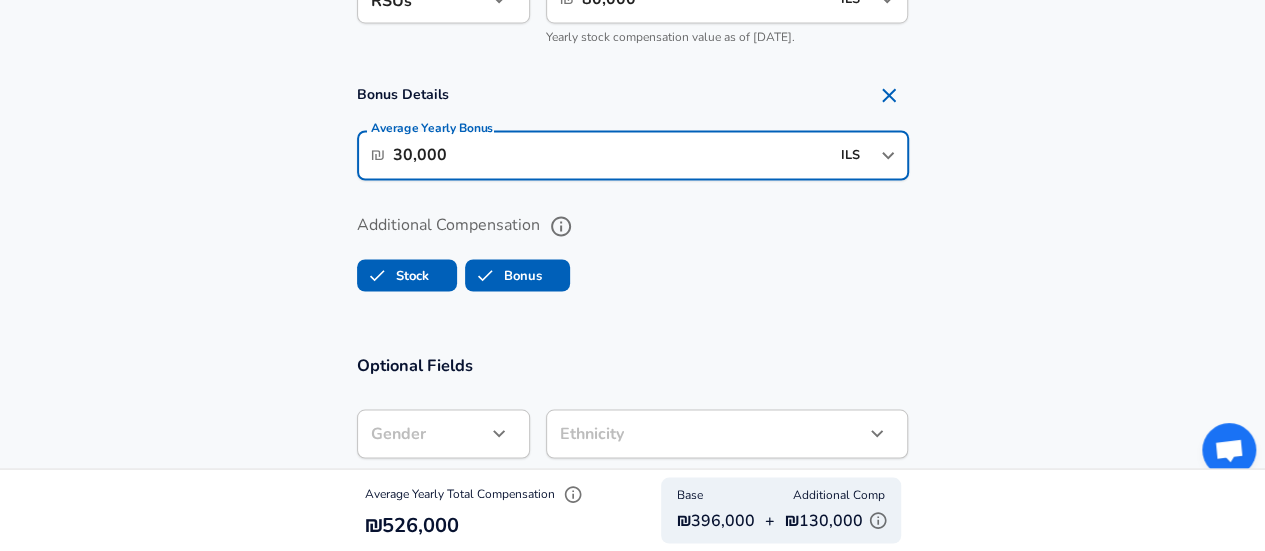 type on "30,000" 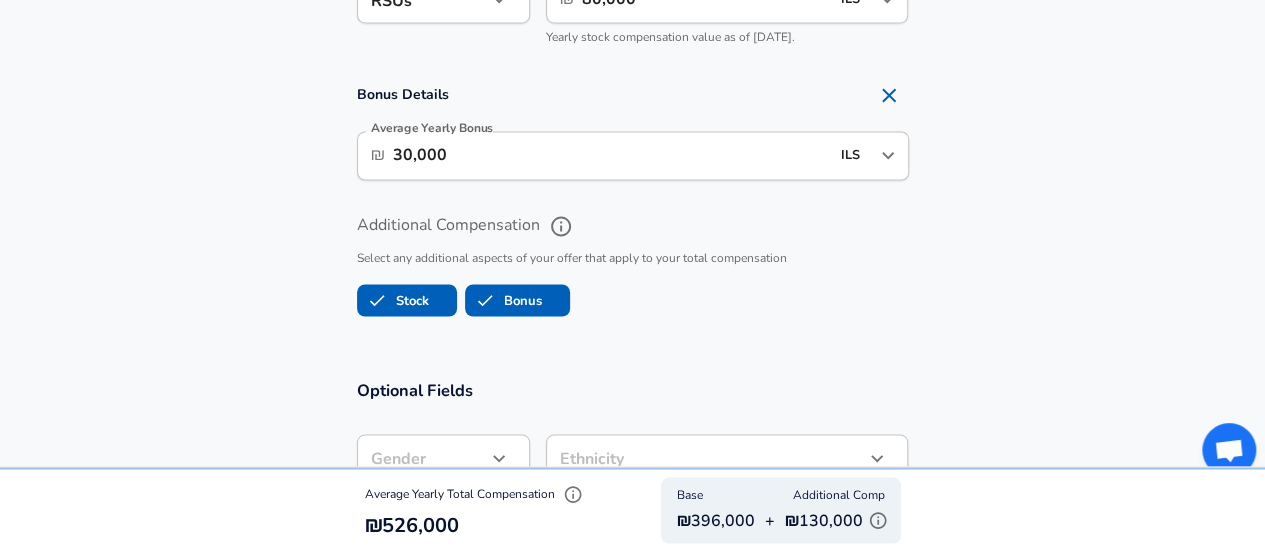 scroll, scrollTop: 0, scrollLeft: 0, axis: both 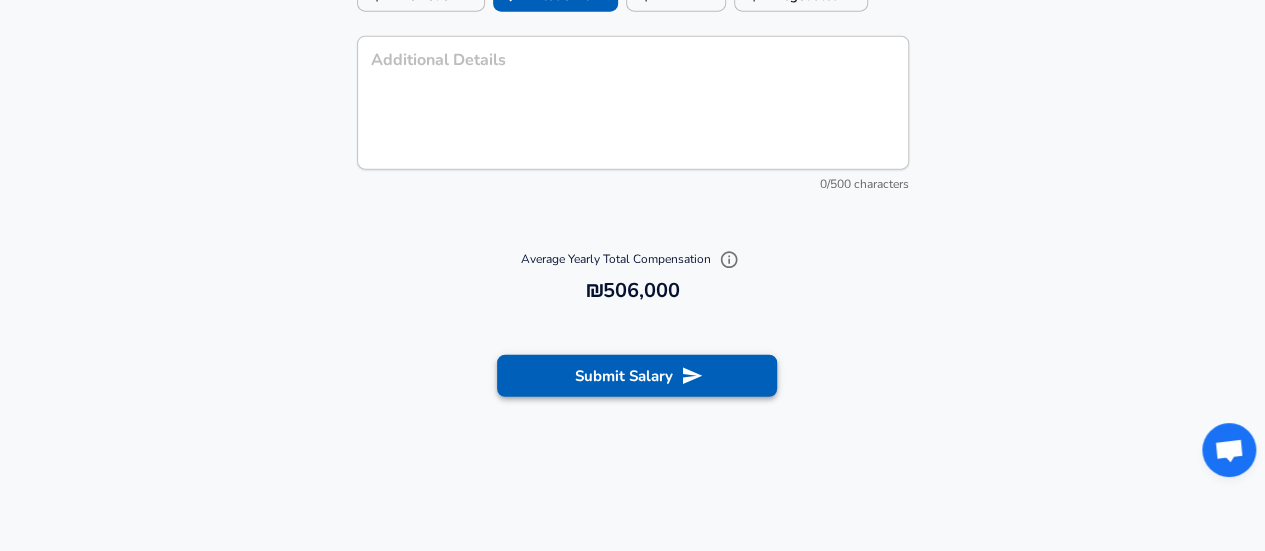 click on "Submit Salary" at bounding box center (637, 376) 